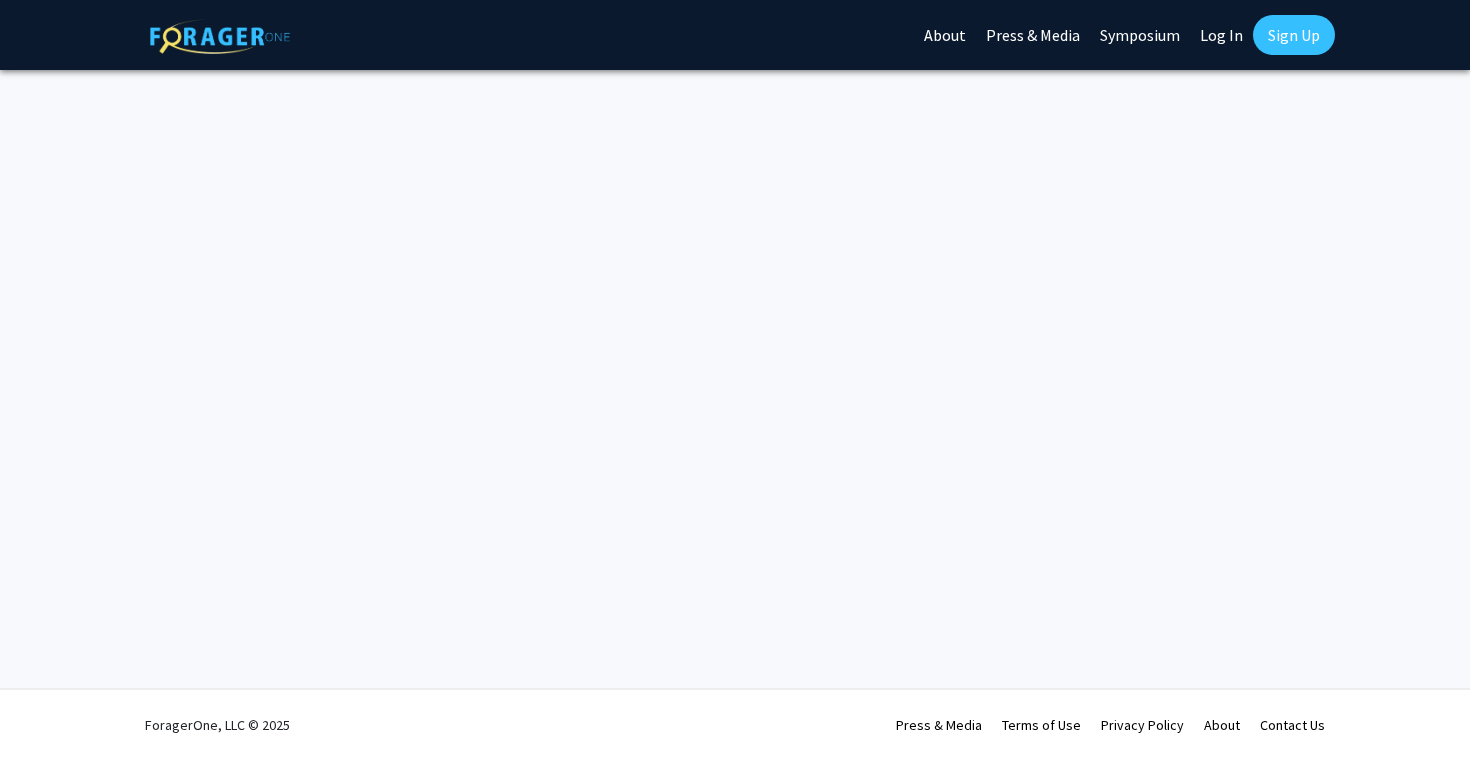 scroll, scrollTop: 0, scrollLeft: 0, axis: both 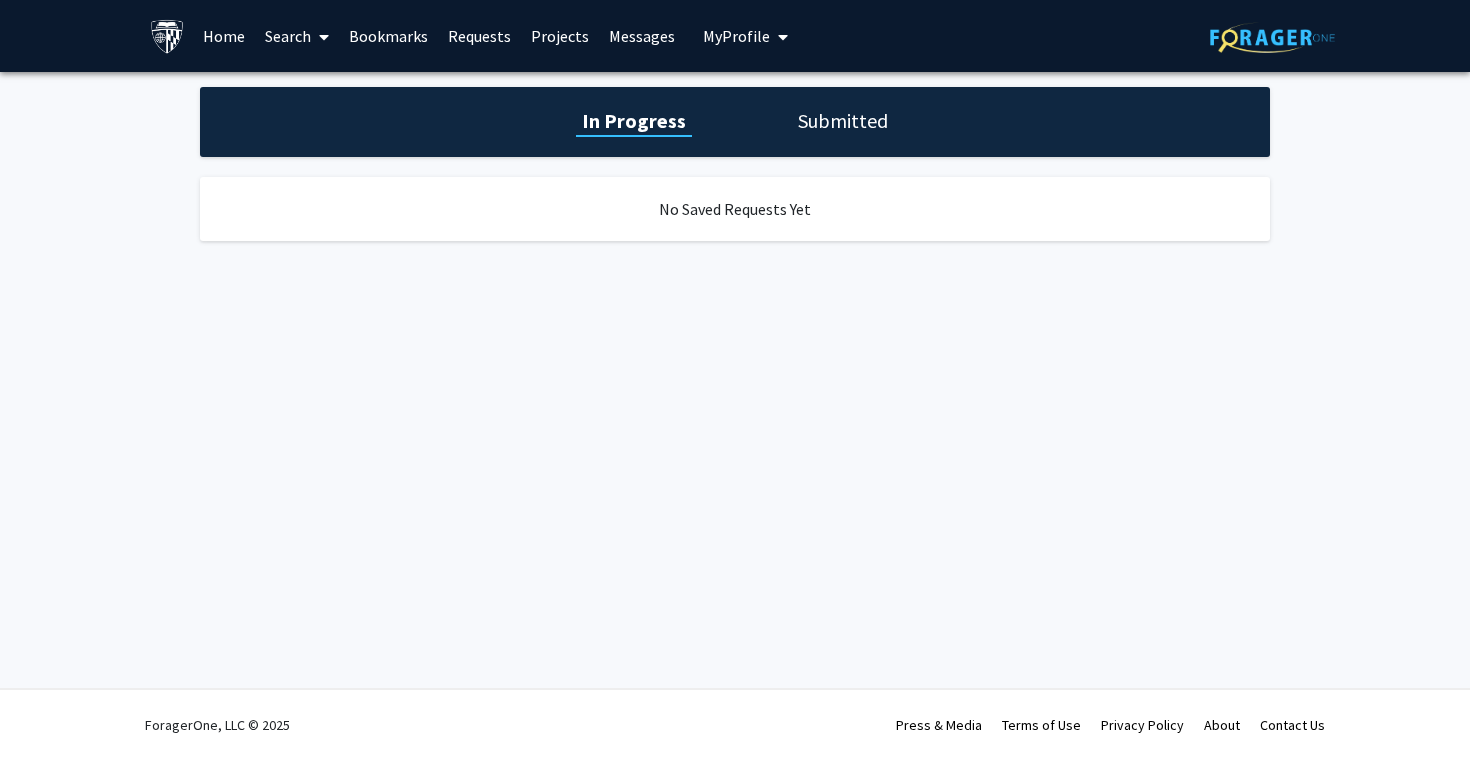 click on "Home" at bounding box center (224, 36) 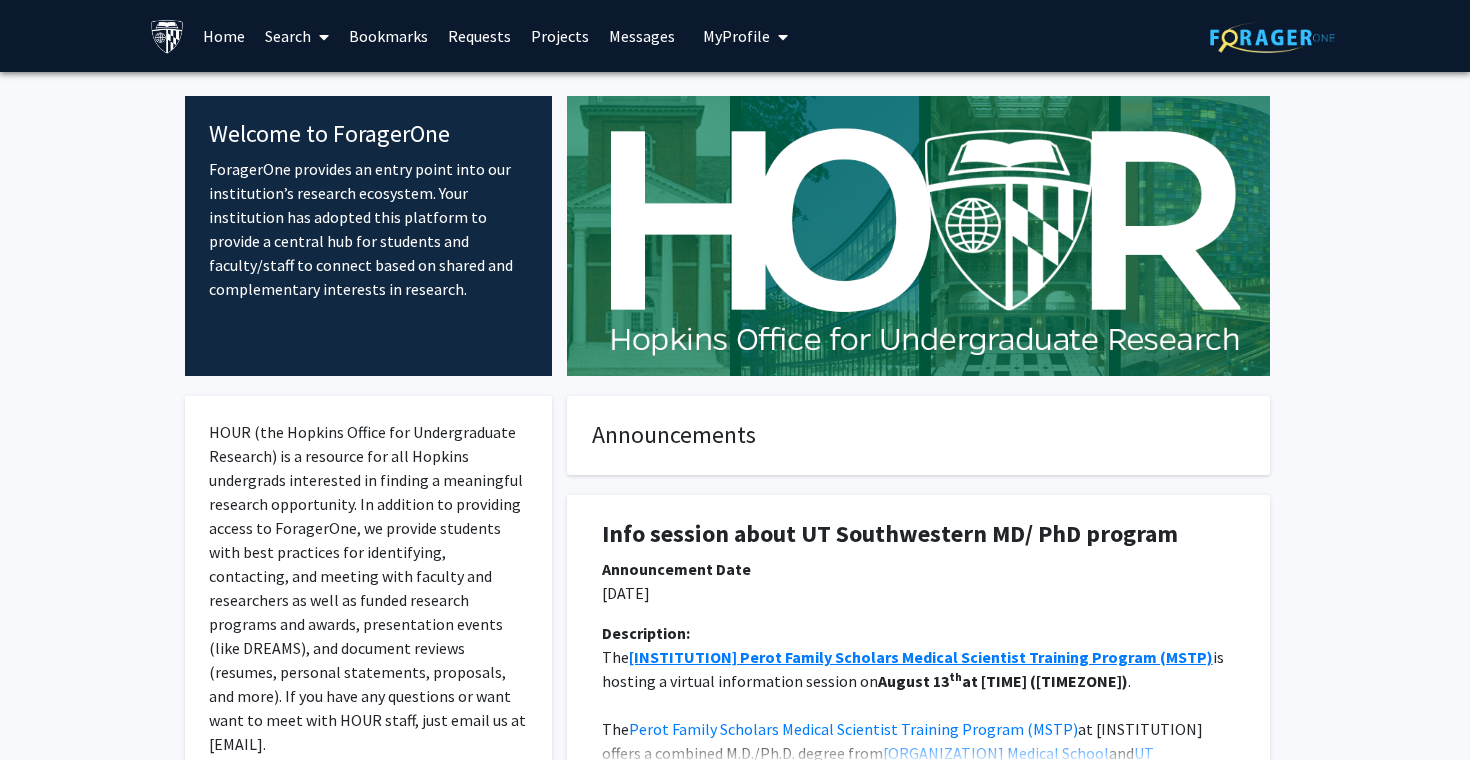 click on "Search" at bounding box center [297, 36] 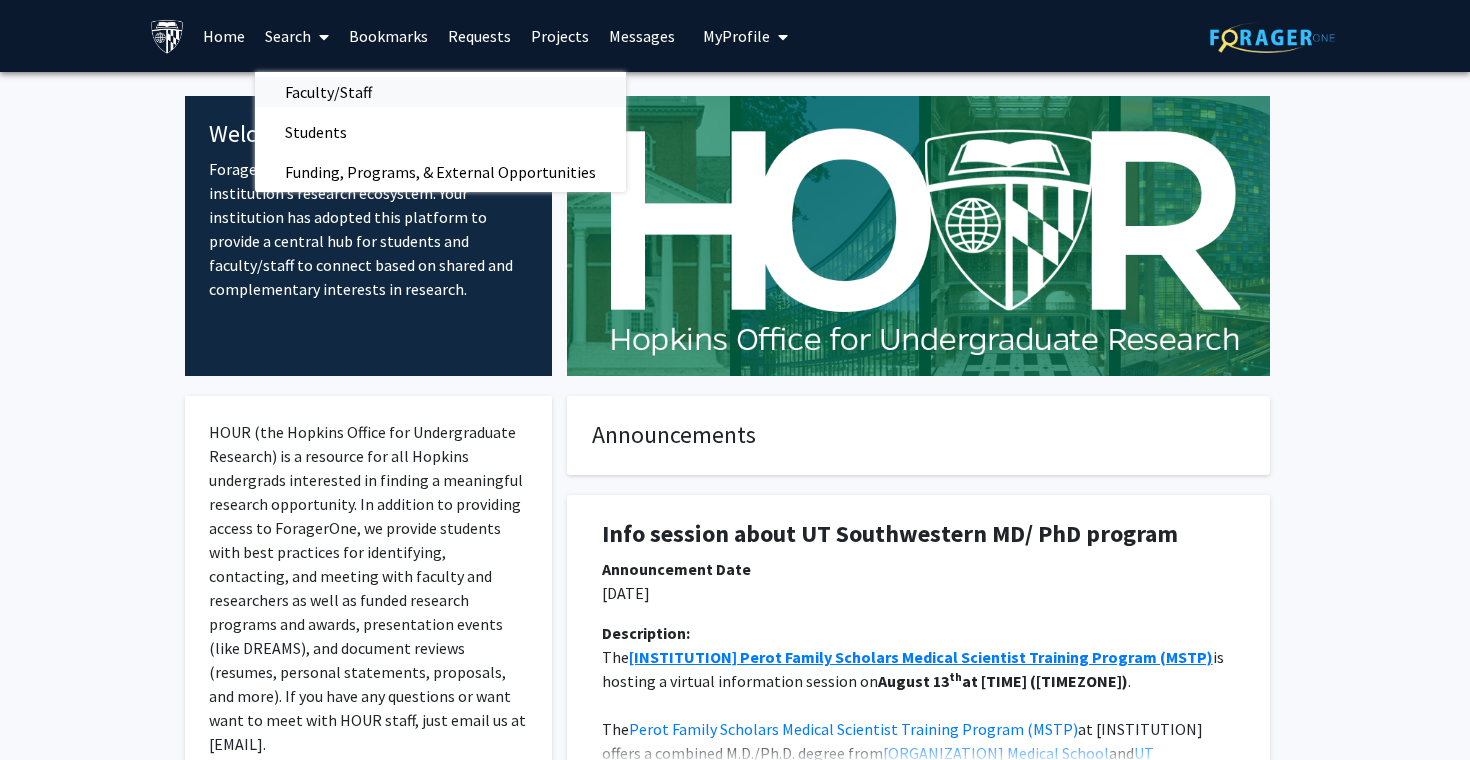 click on "Faculty/Staff" at bounding box center [328, 92] 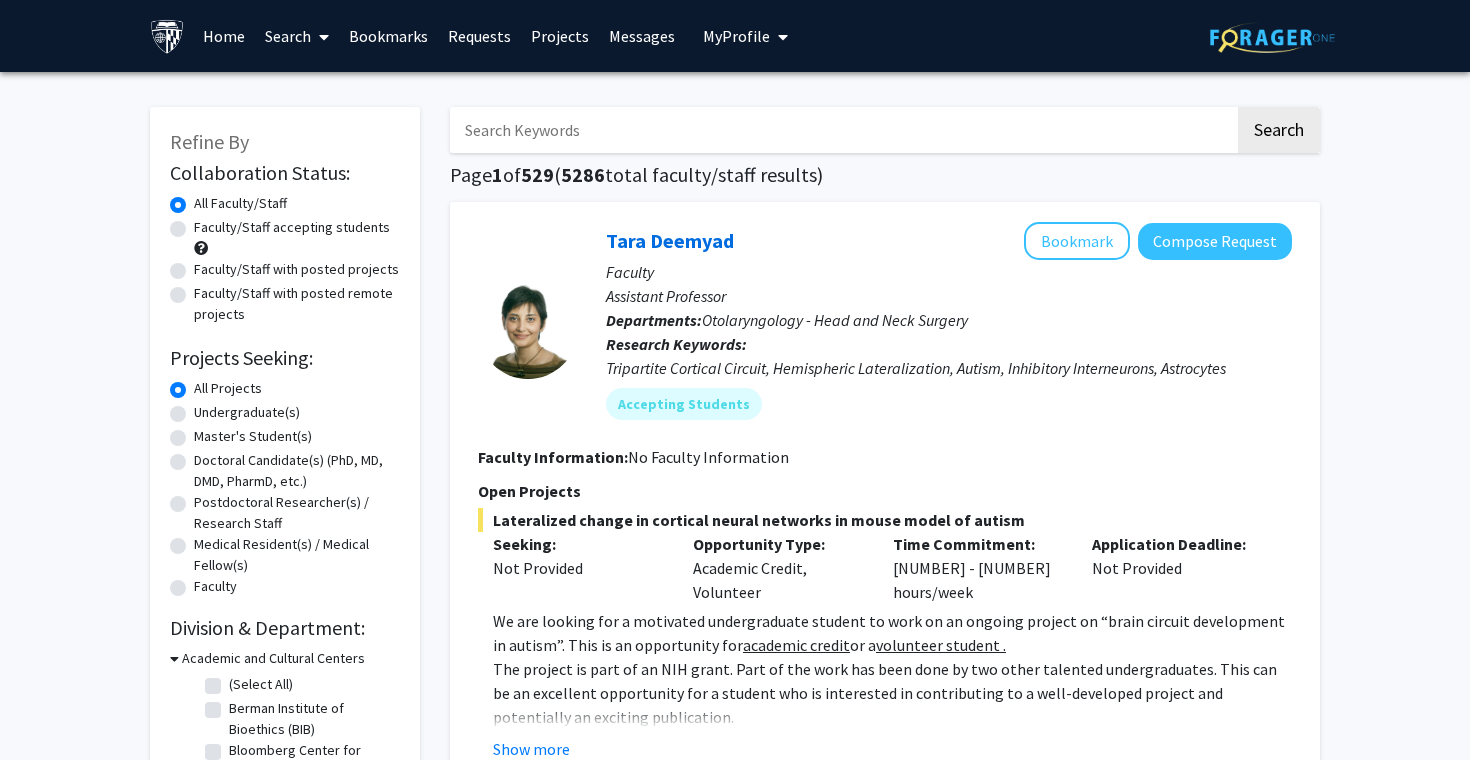click at bounding box center [842, 130] 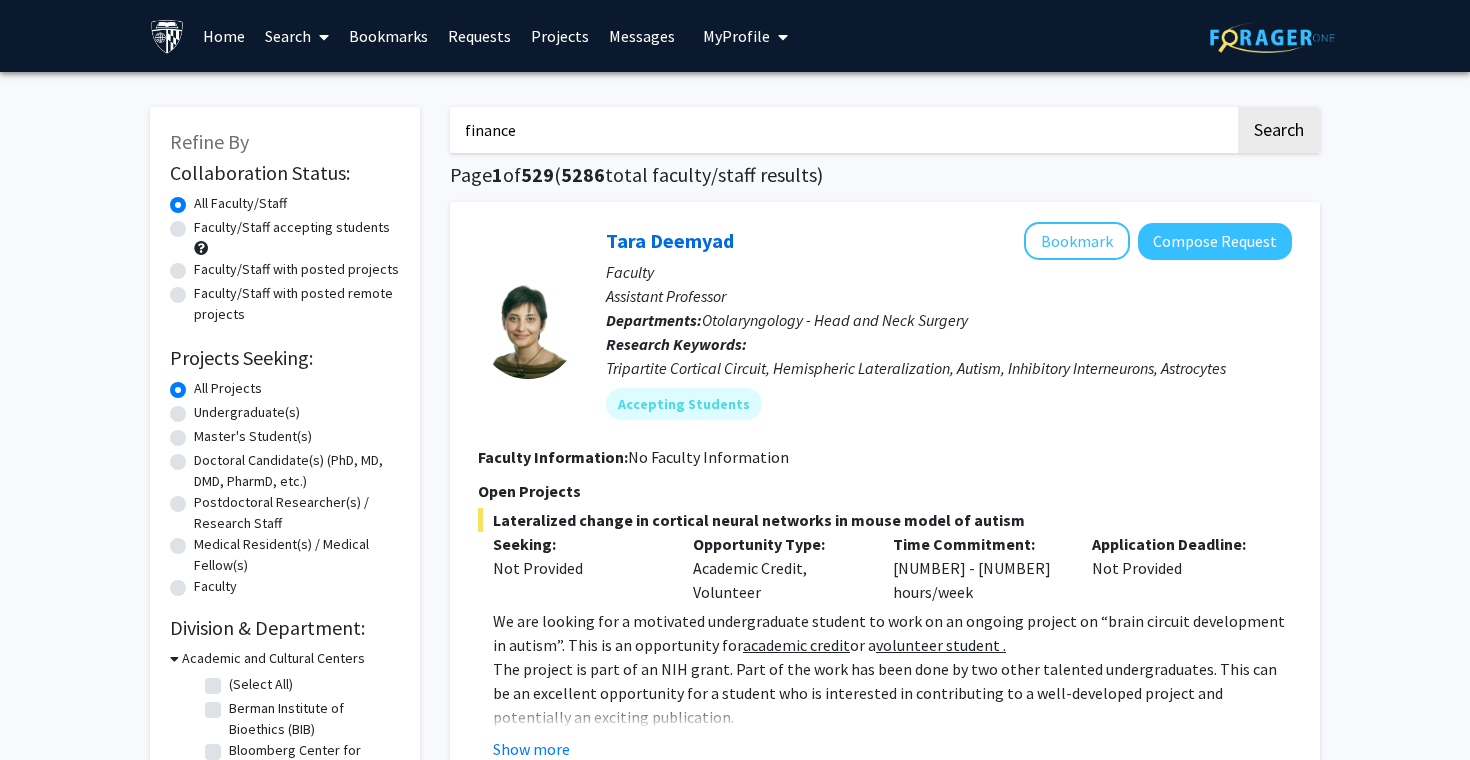 type on "Finance" 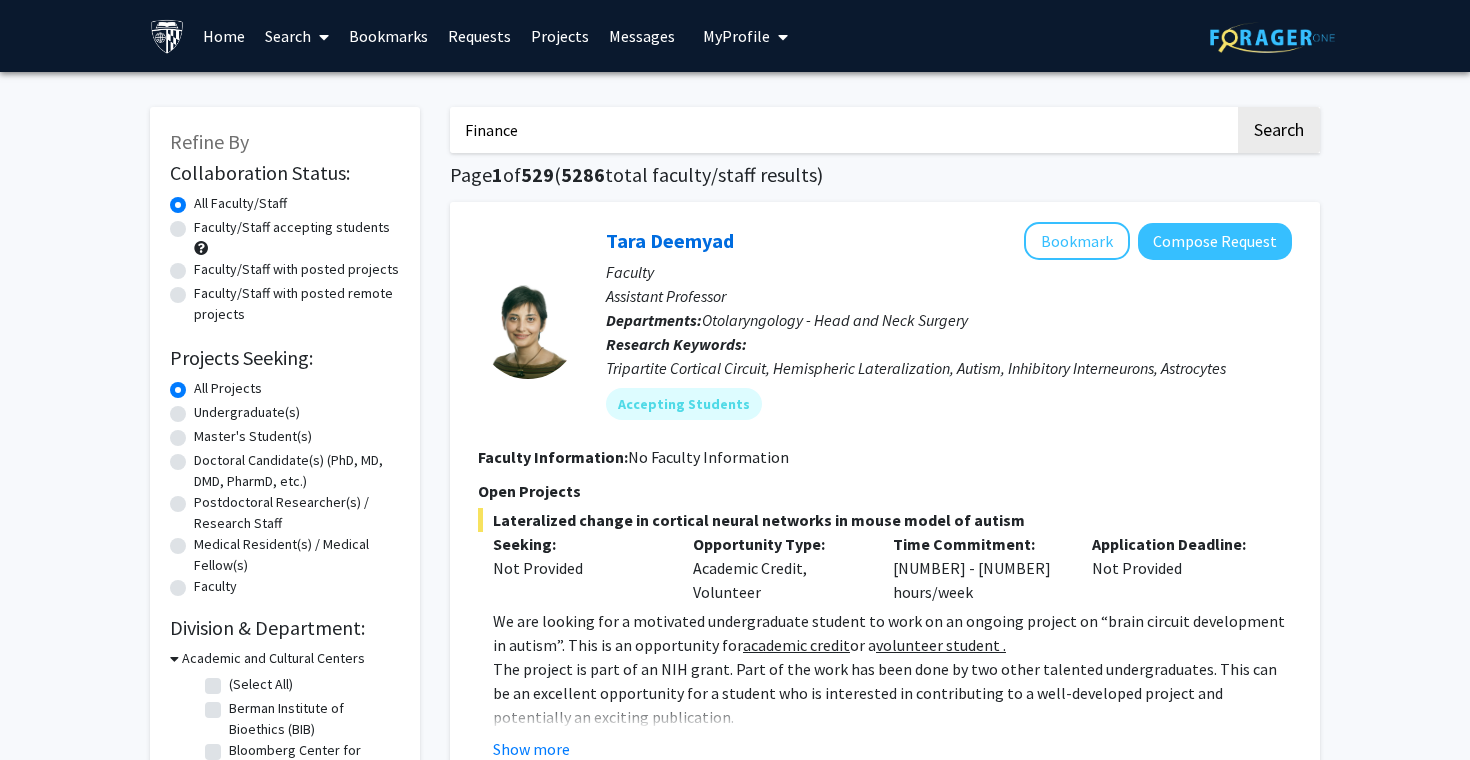 click on "Search" 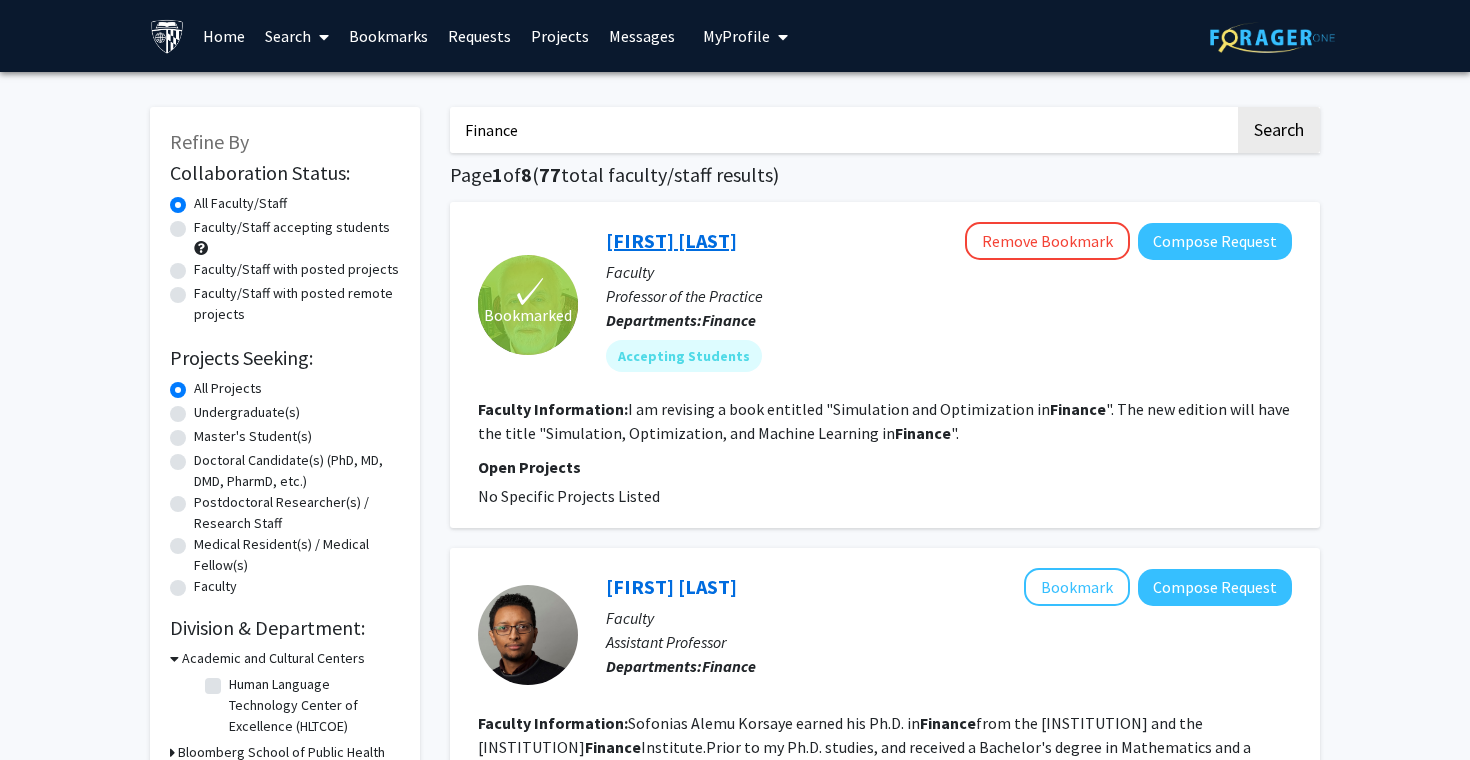 click on "[FIRST] [LAST]" 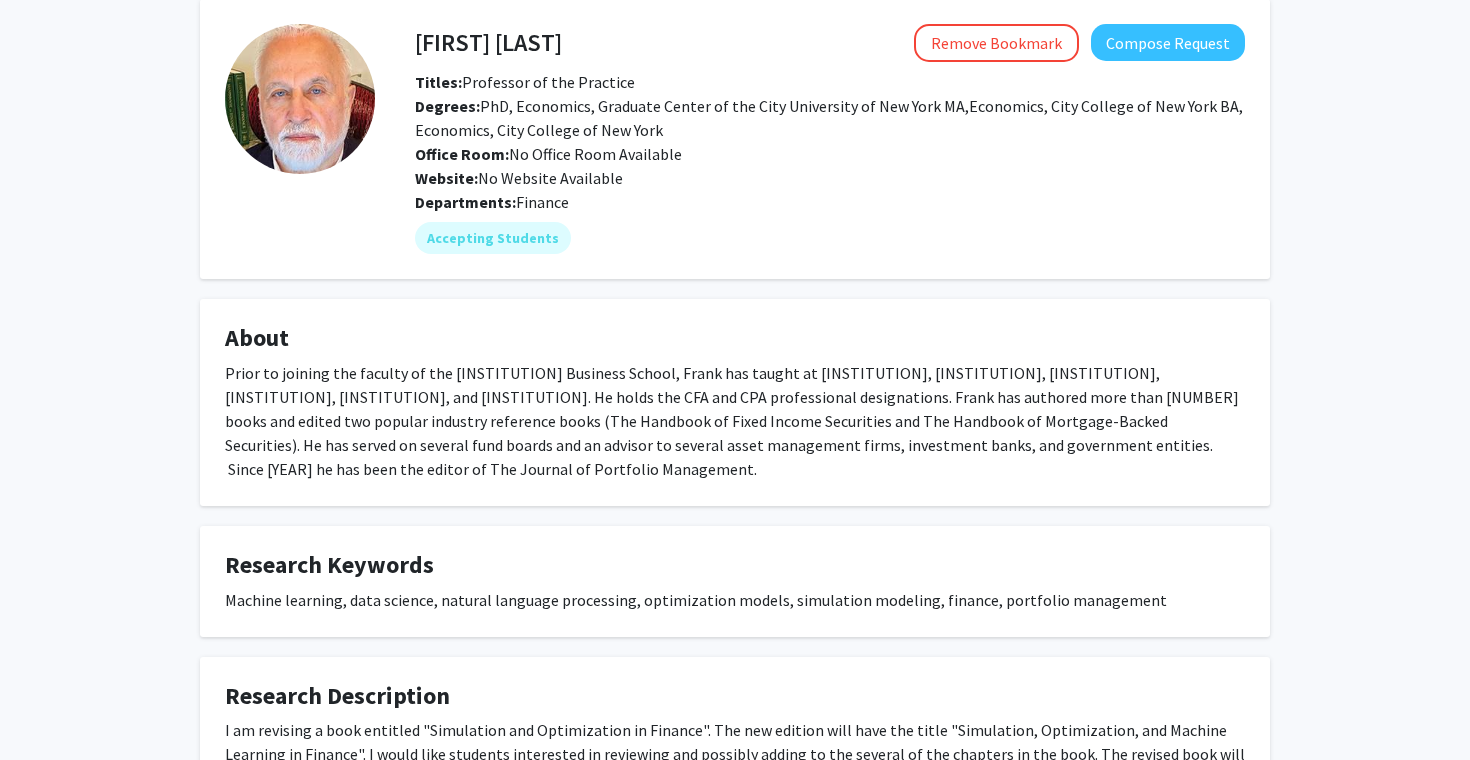 scroll, scrollTop: 0, scrollLeft: 0, axis: both 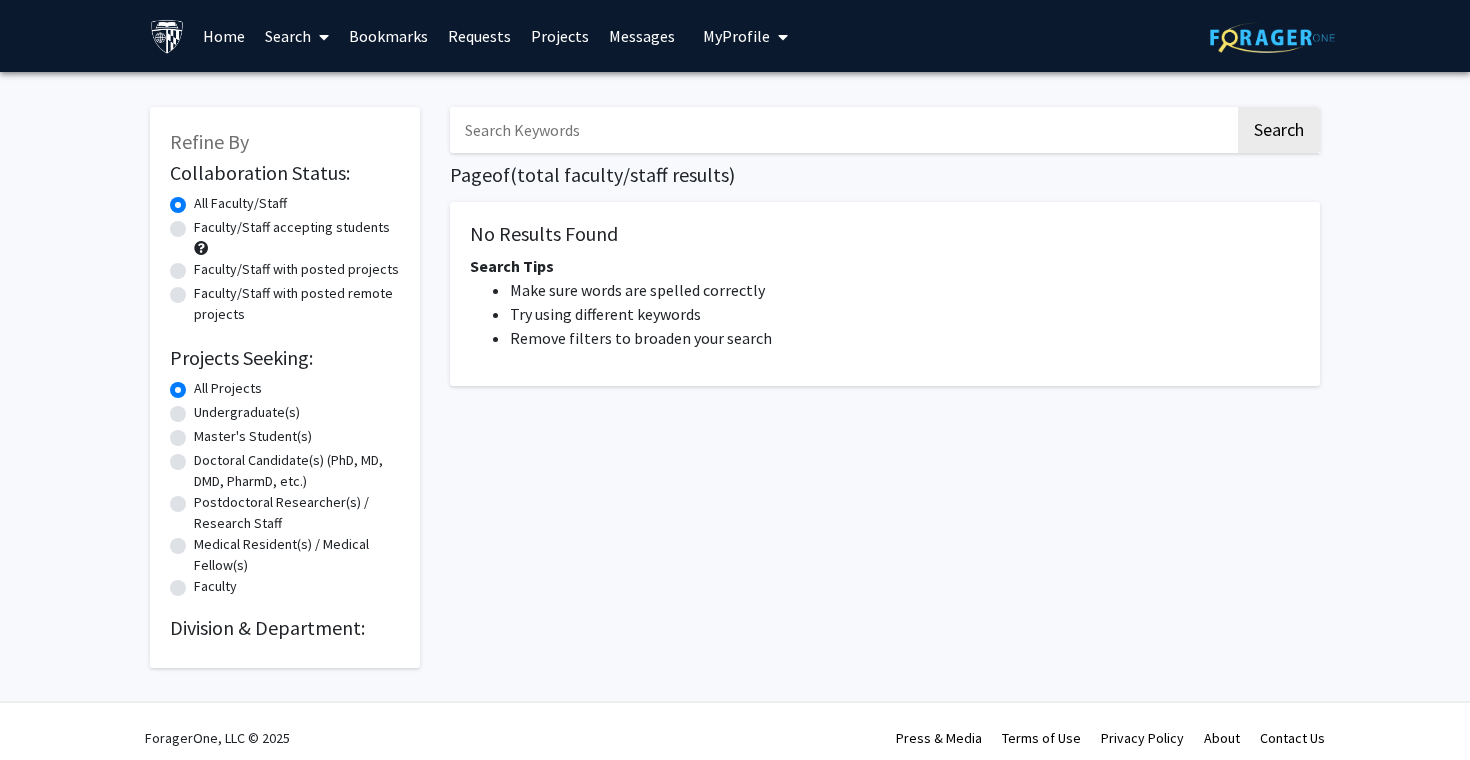 click at bounding box center (842, 130) 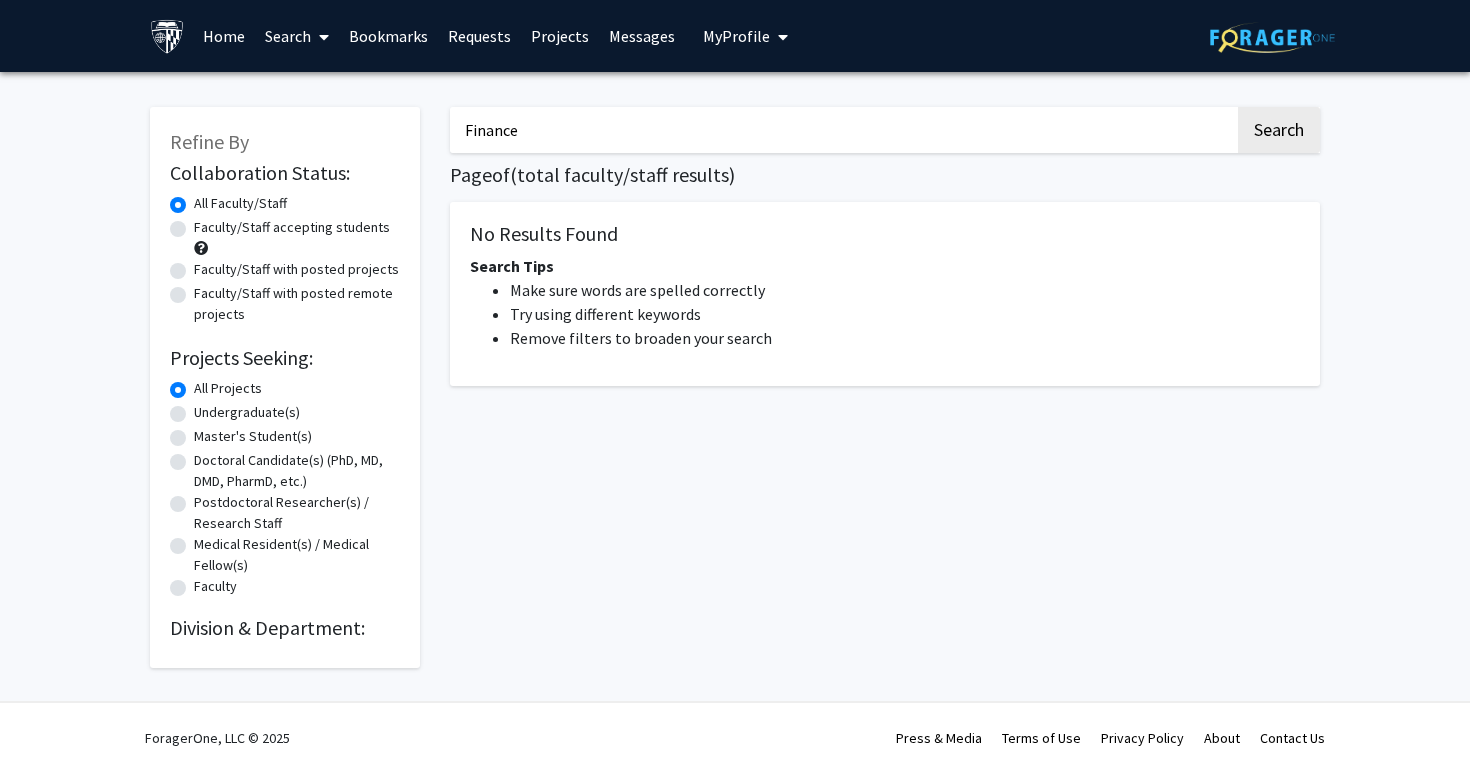 click on "Search" 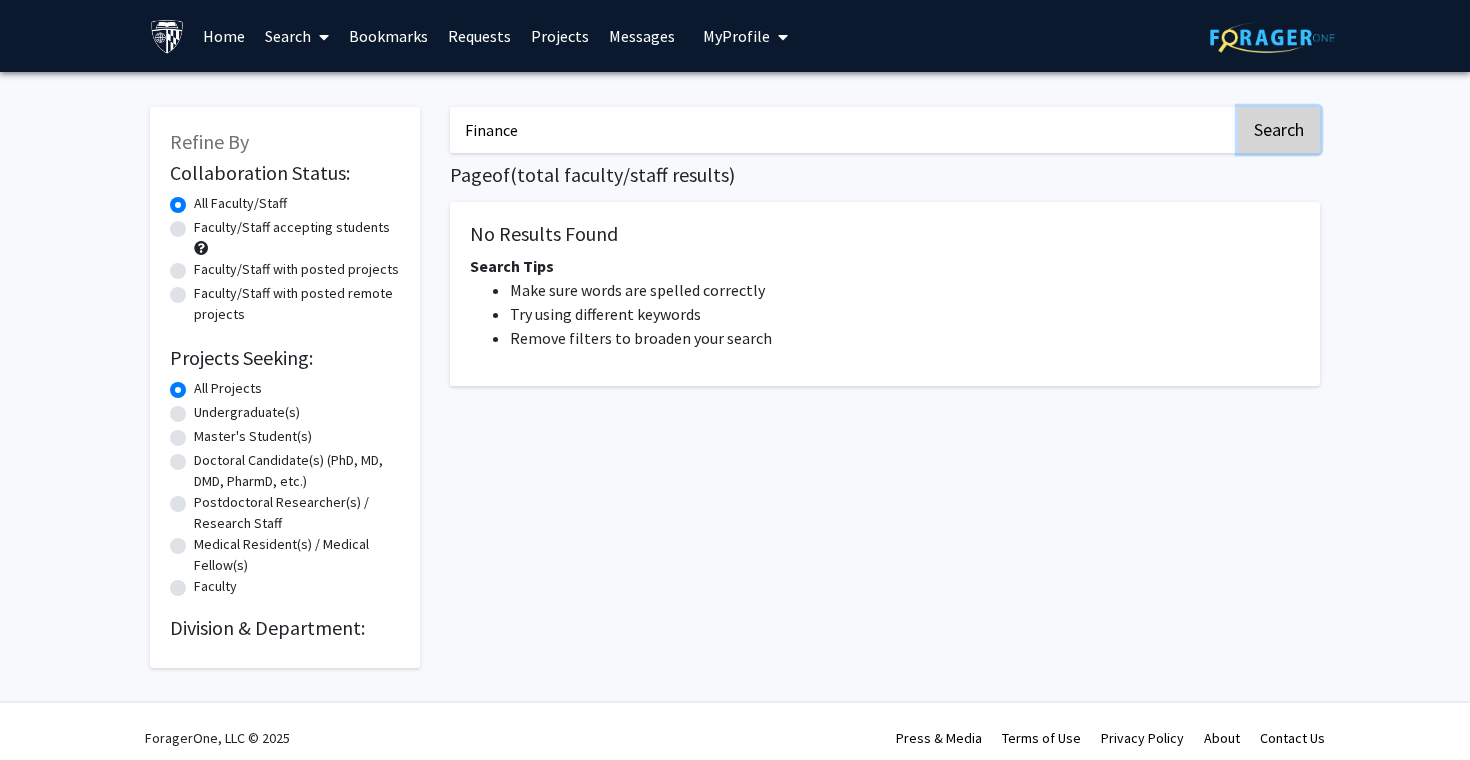 click on "Search" 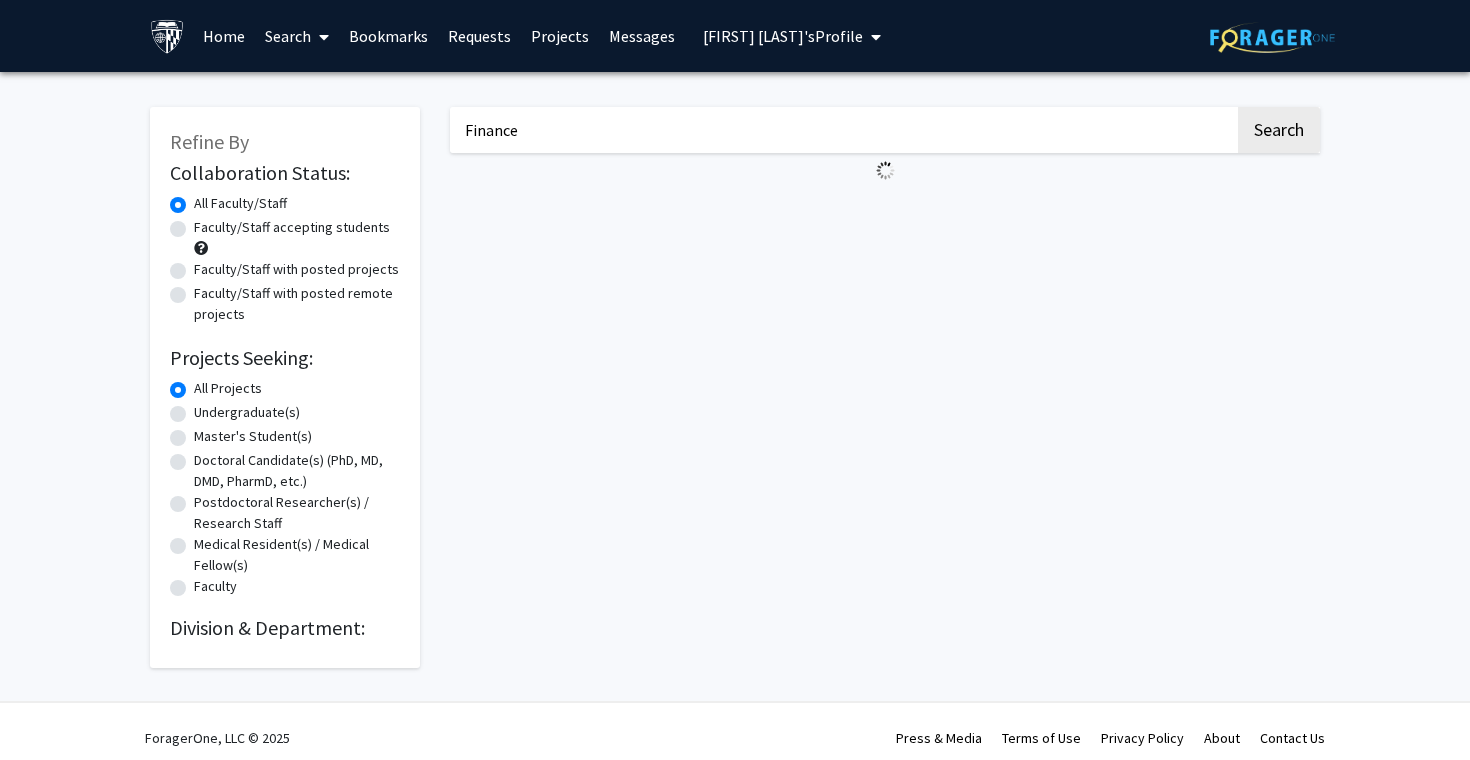 scroll, scrollTop: 0, scrollLeft: 0, axis: both 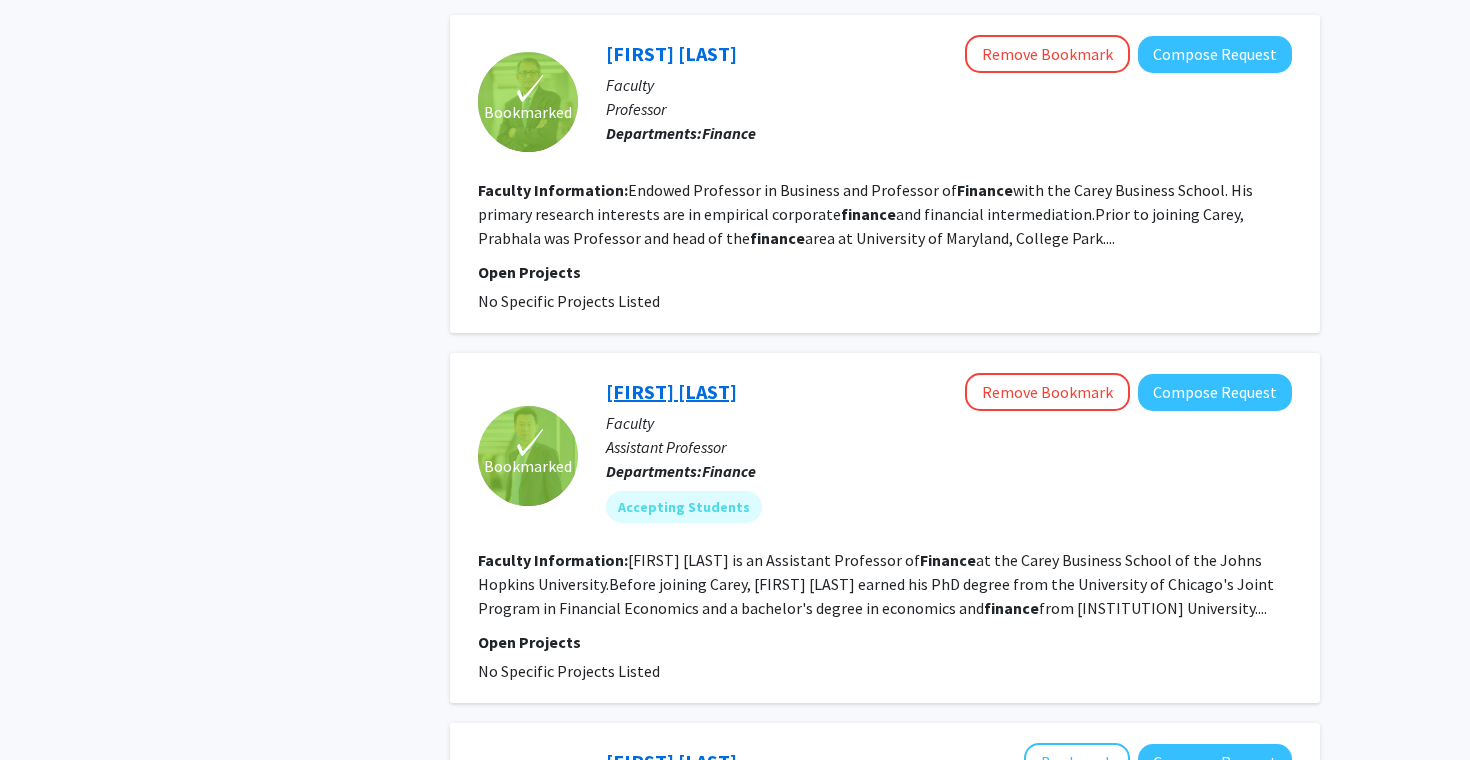 click on "[FIRST] [LAST]" 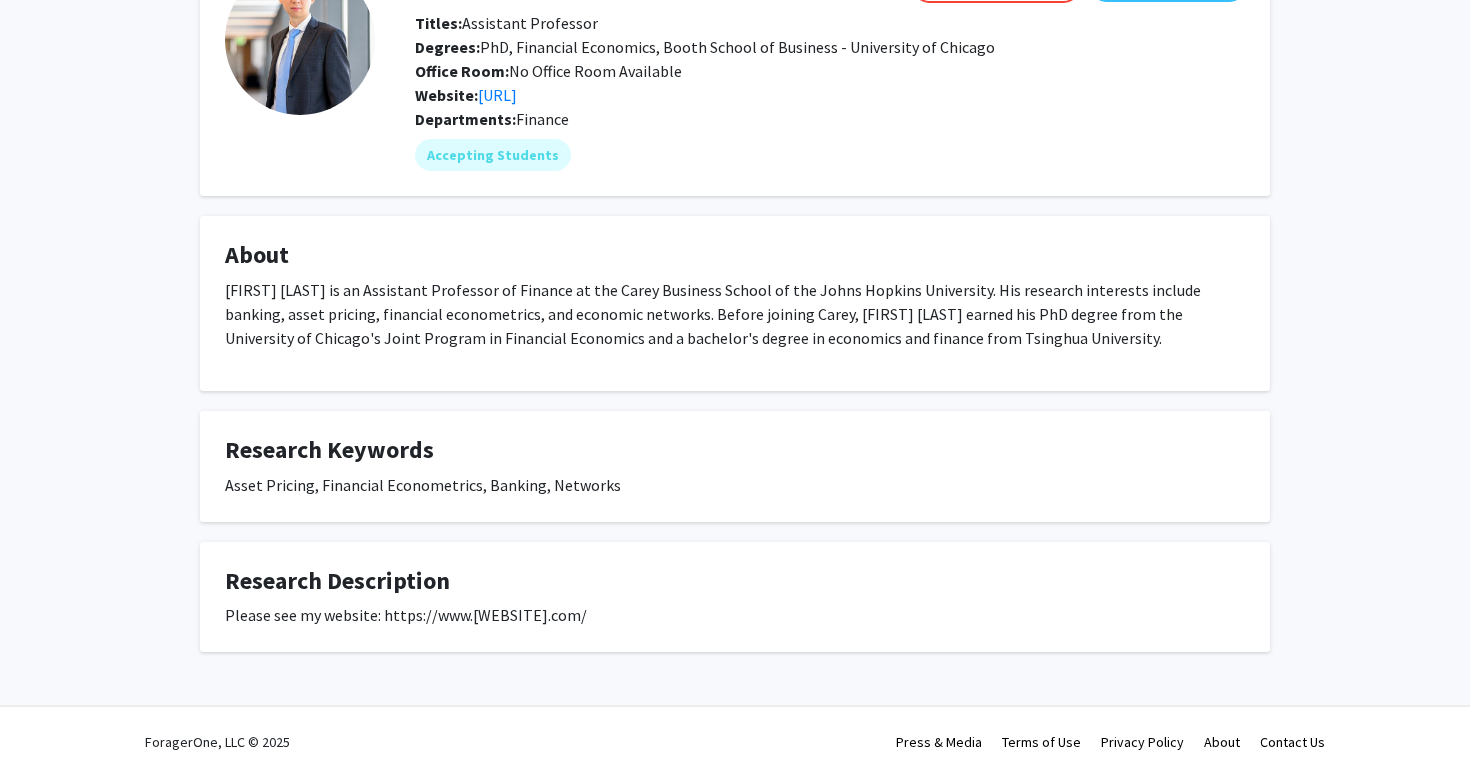 scroll, scrollTop: 164, scrollLeft: 0, axis: vertical 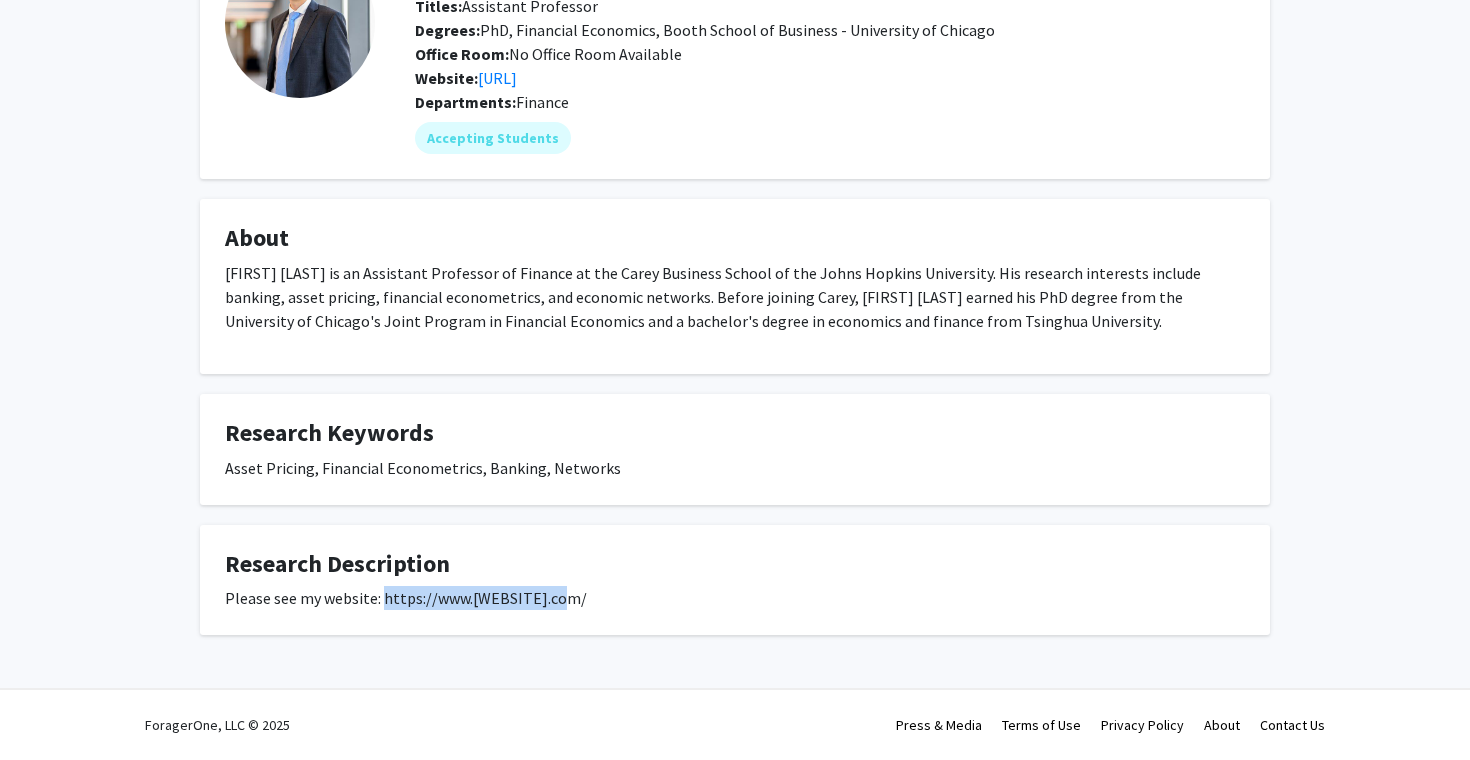 drag, startPoint x: 379, startPoint y: 598, endPoint x: 558, endPoint y: 603, distance: 179.06982 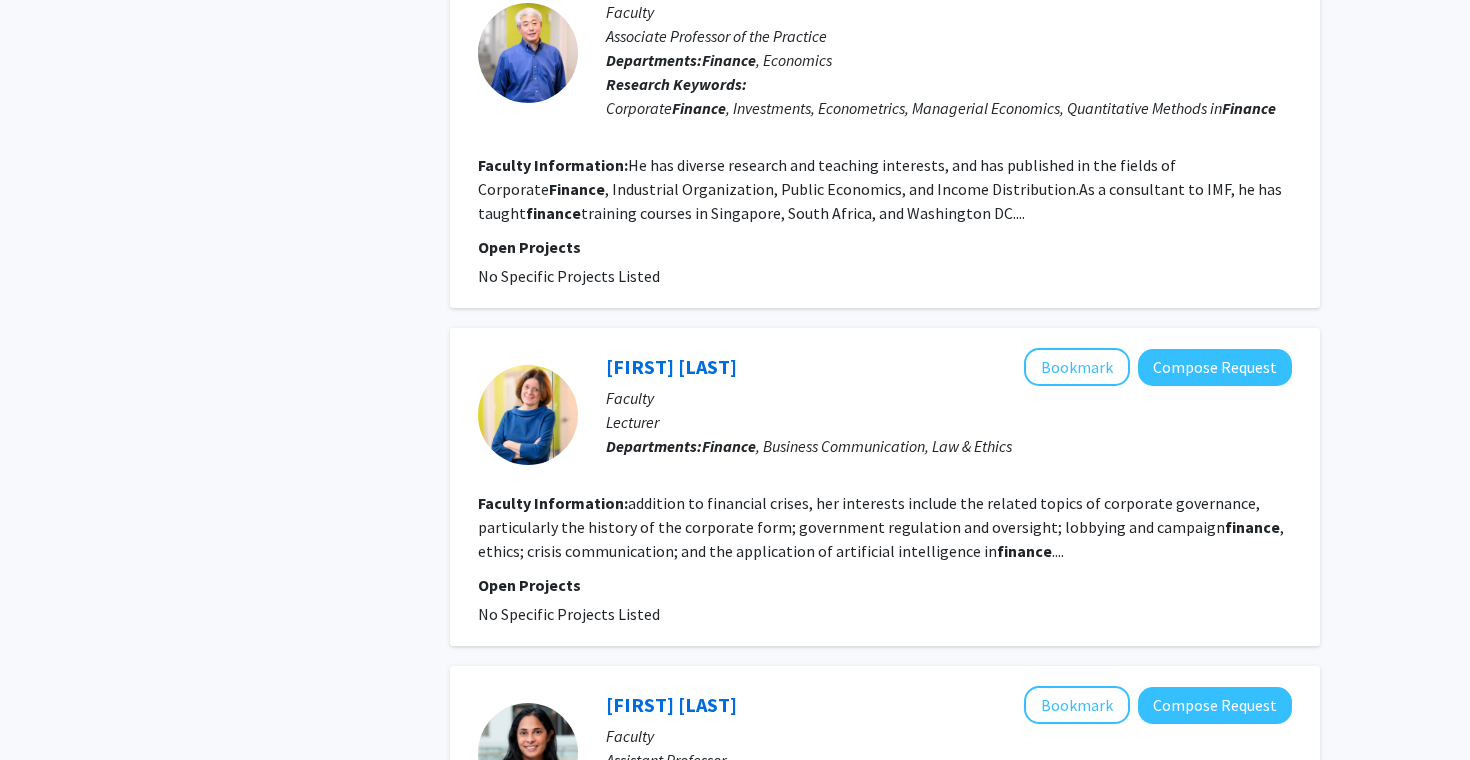 scroll, scrollTop: 3209, scrollLeft: 0, axis: vertical 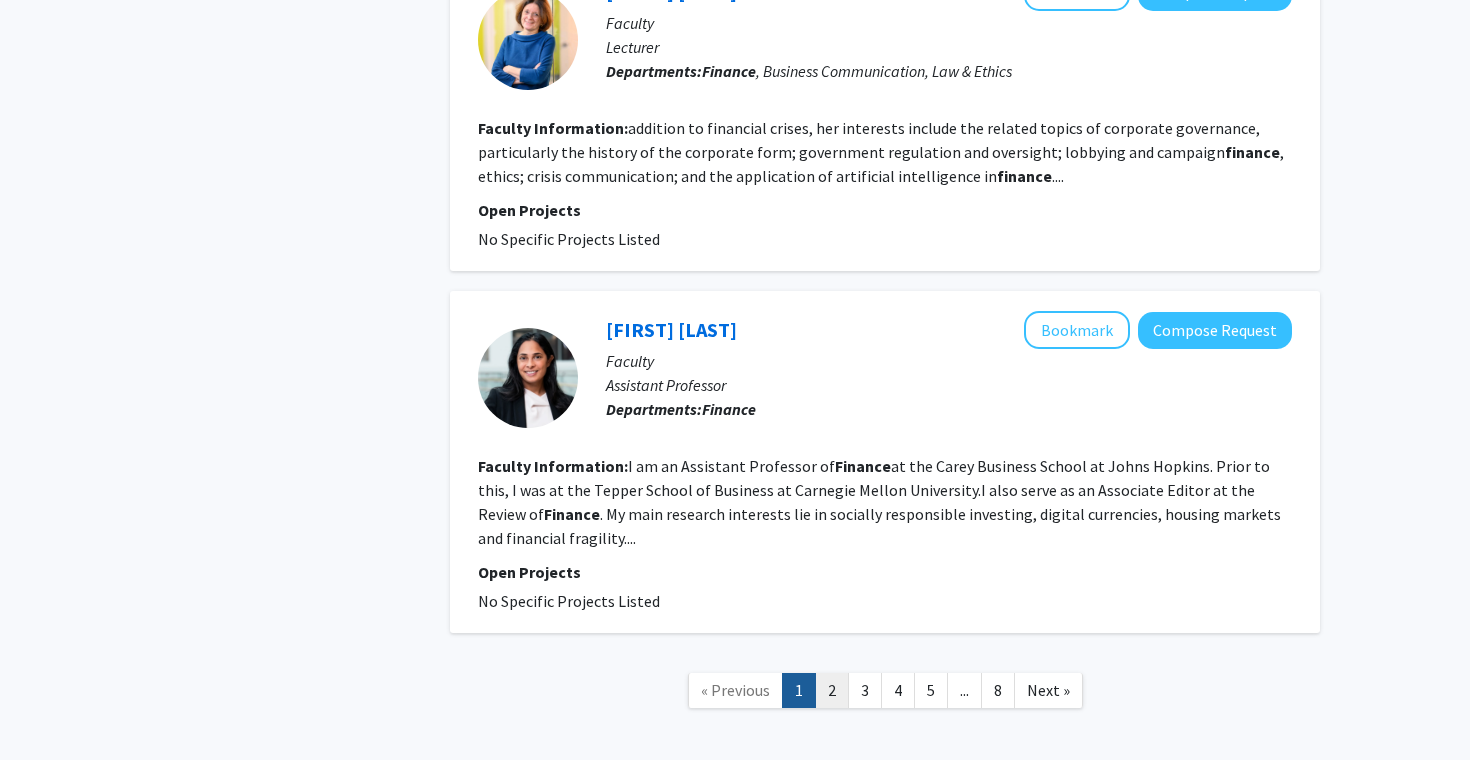 click on "2" 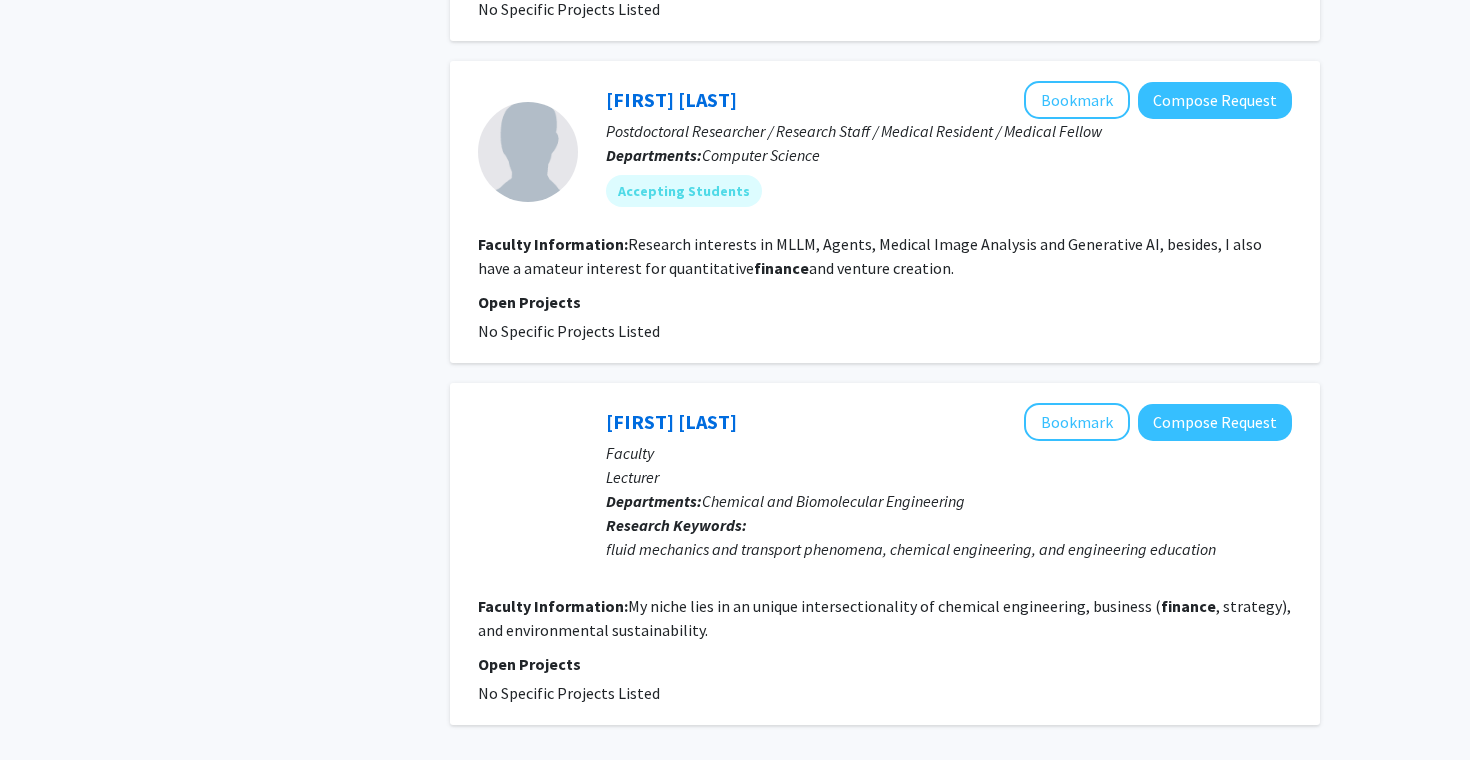 scroll, scrollTop: 2993, scrollLeft: 0, axis: vertical 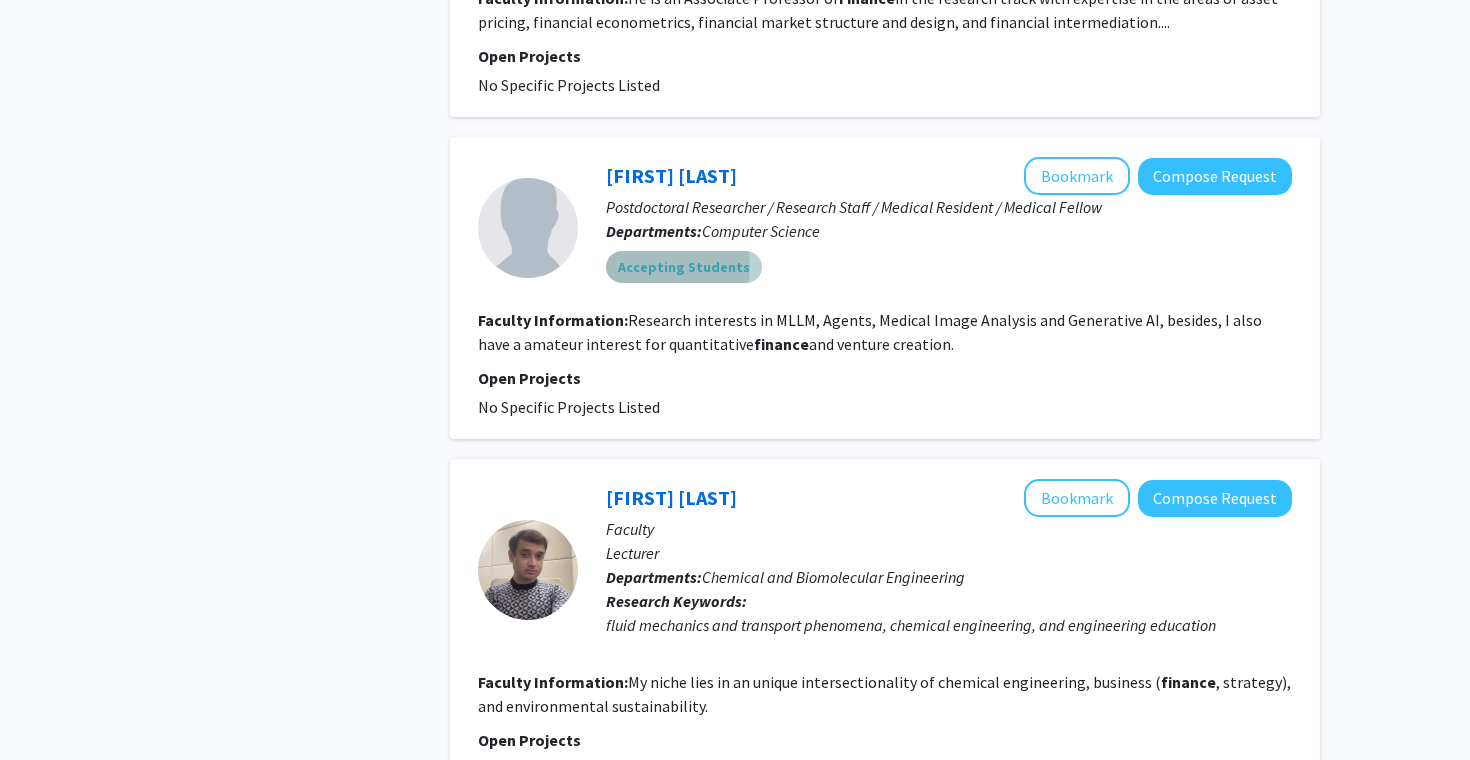click on "Accepting Students" at bounding box center [684, 267] 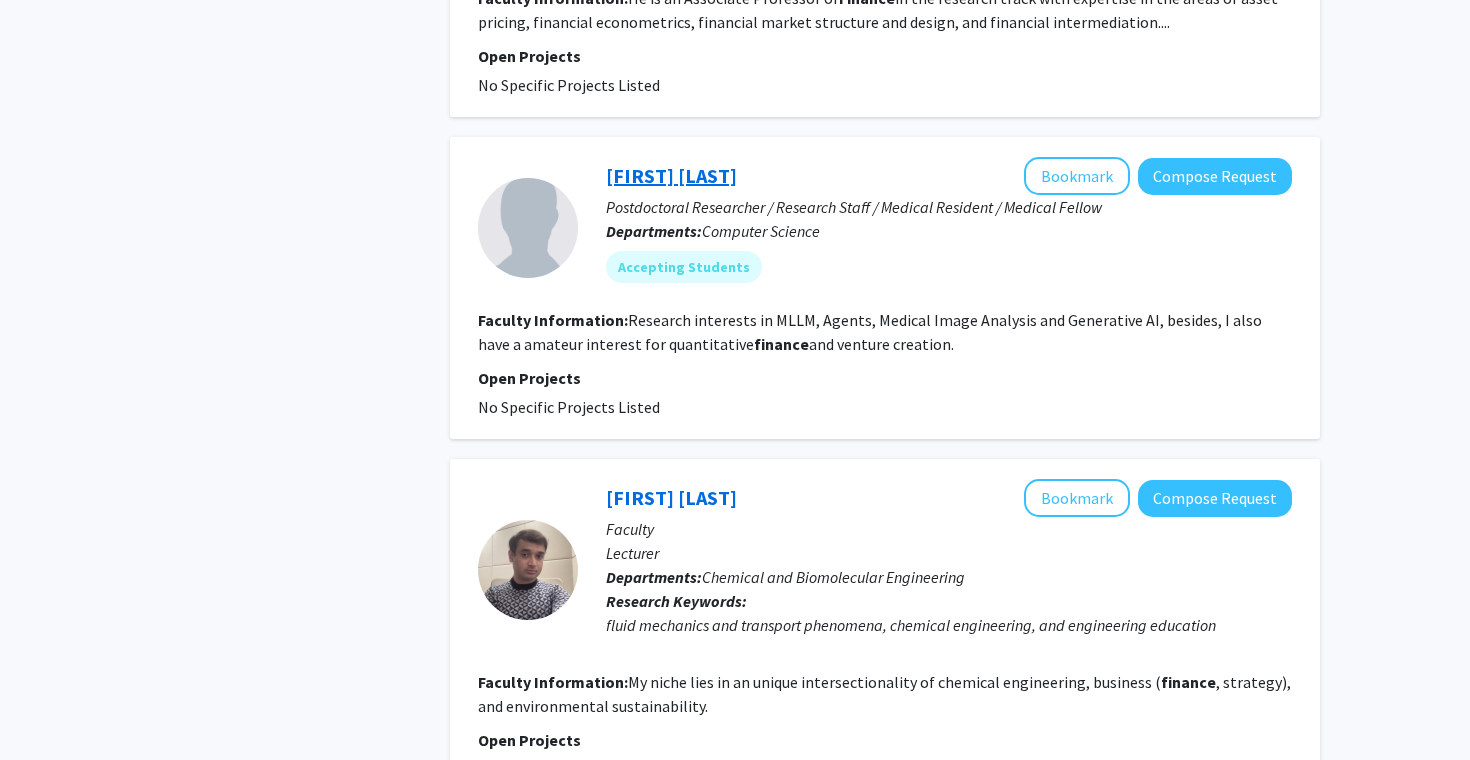 click on "[FIRST] [LAST]" 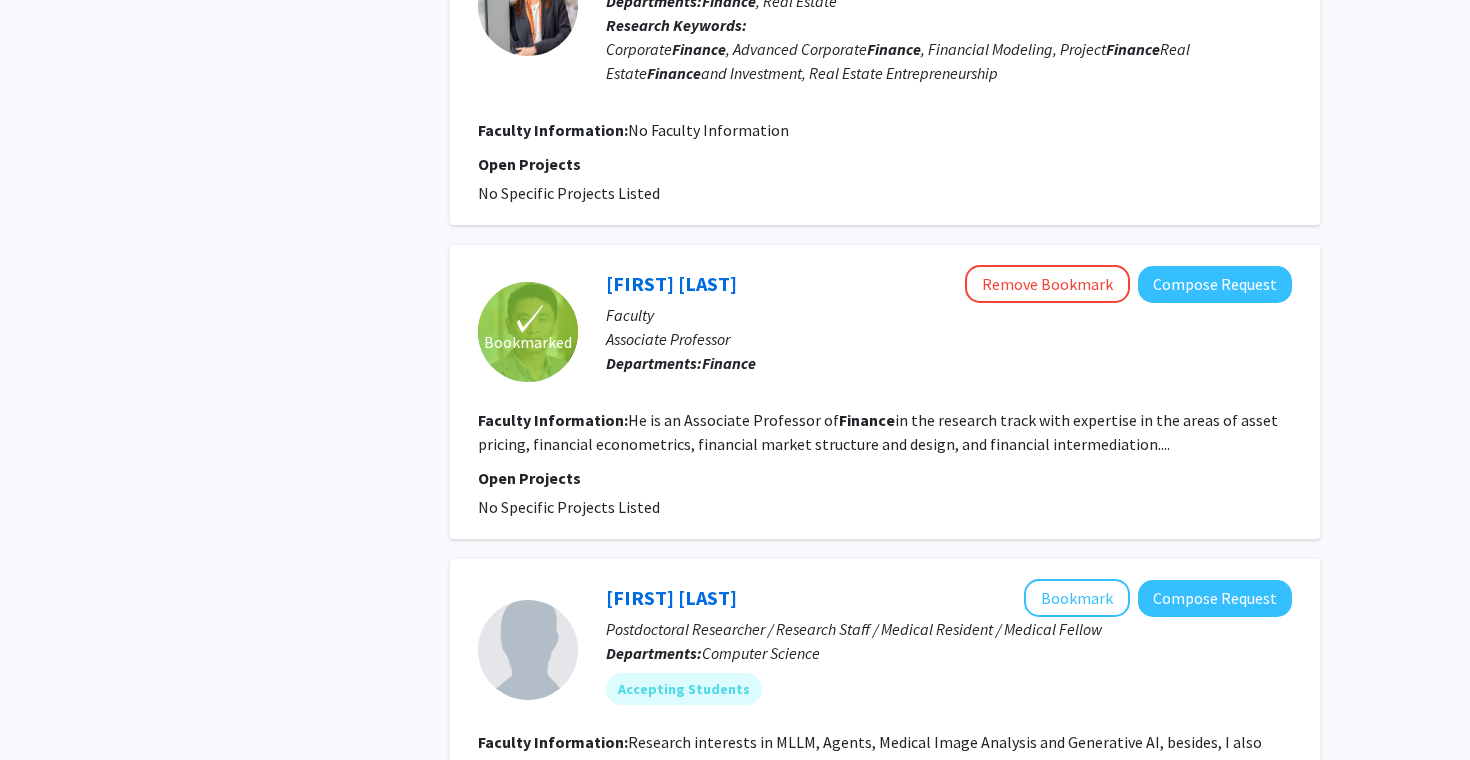 scroll, scrollTop: 3231, scrollLeft: 0, axis: vertical 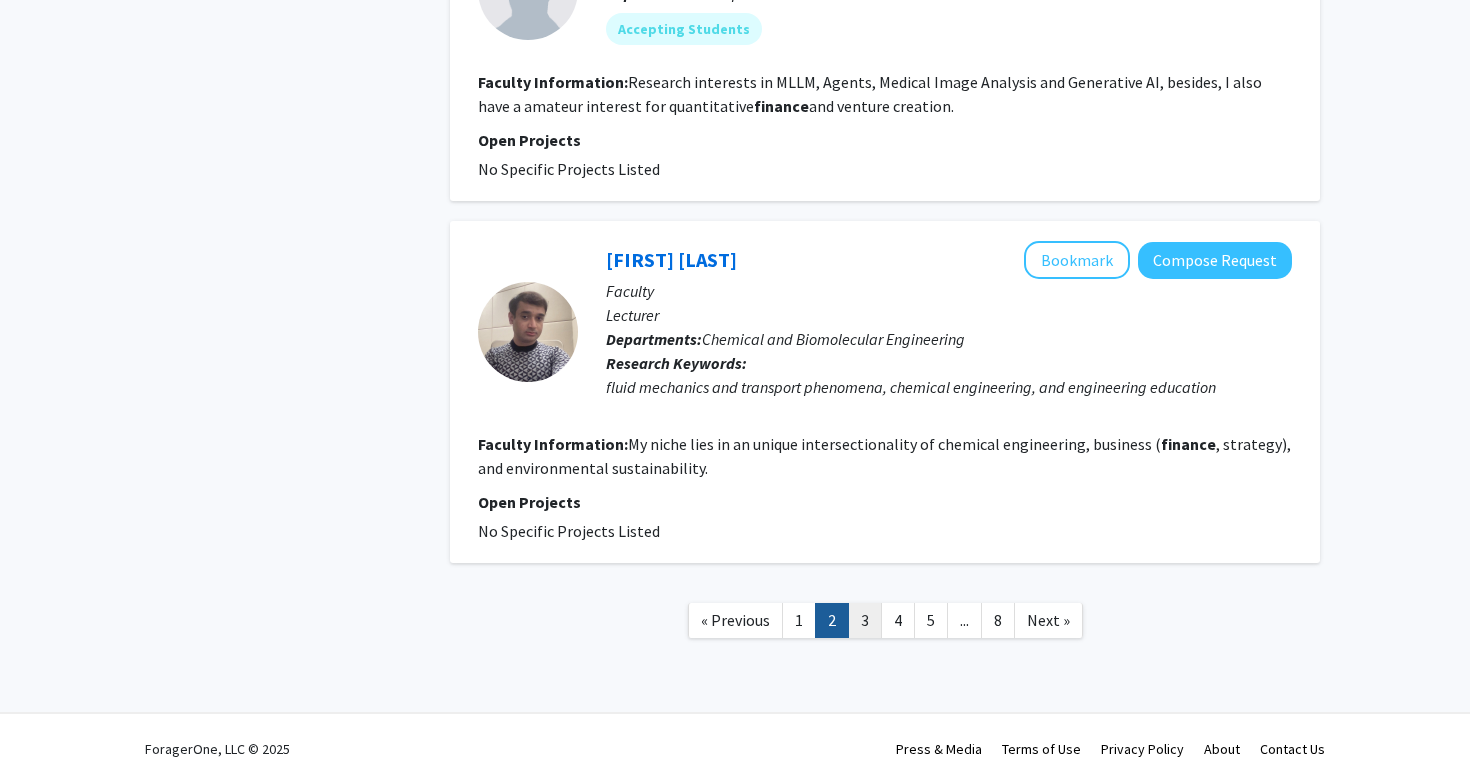 click on "3" 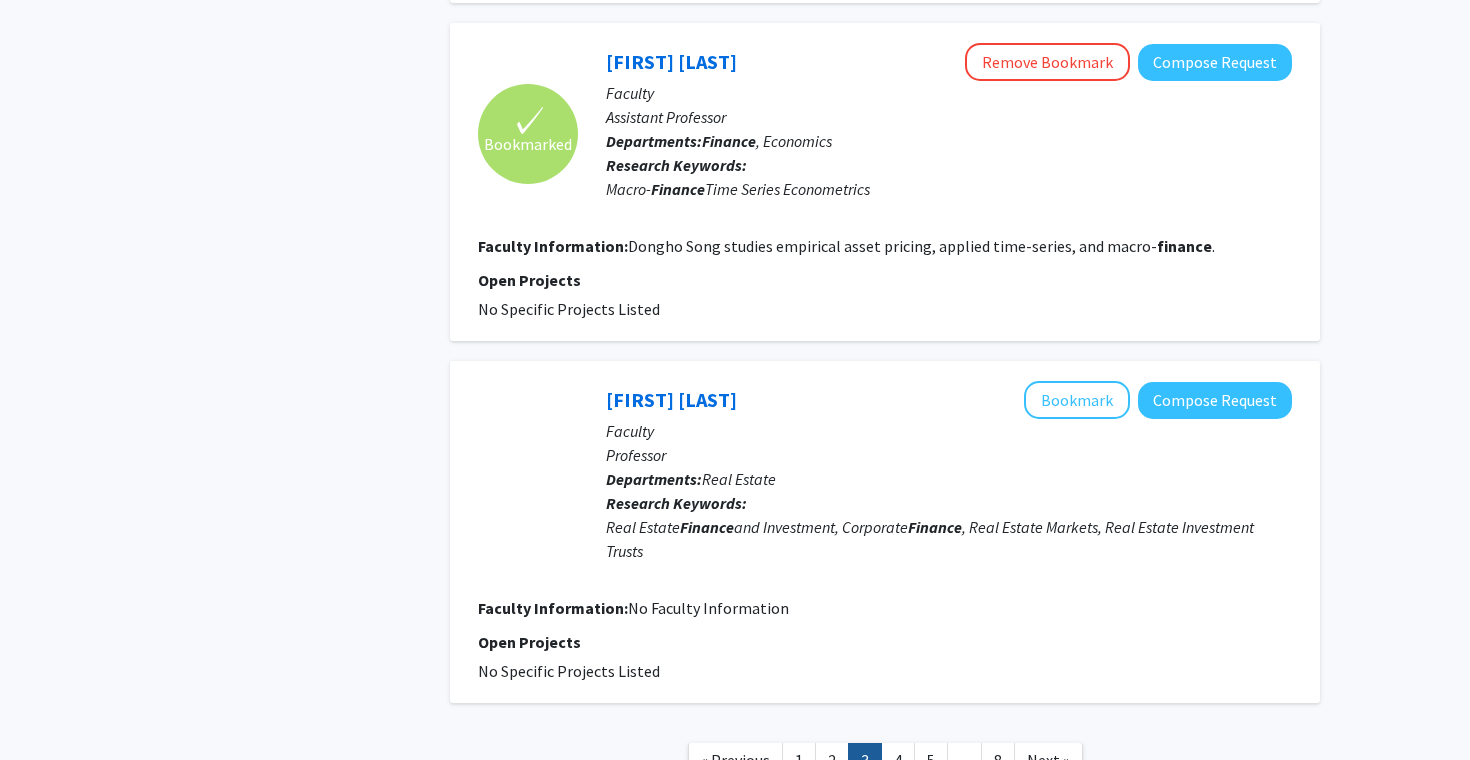 scroll, scrollTop: 3167, scrollLeft: 0, axis: vertical 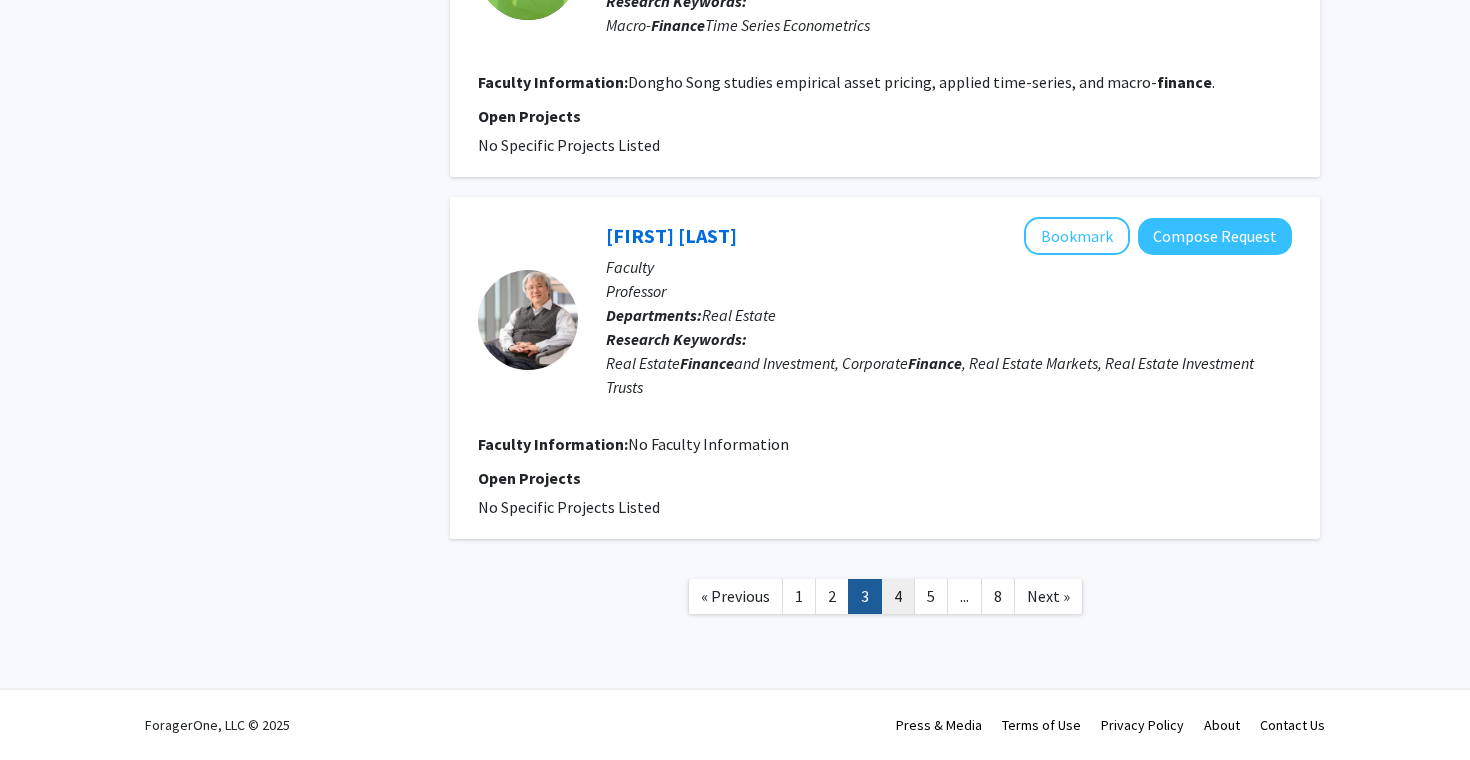 click on "4" 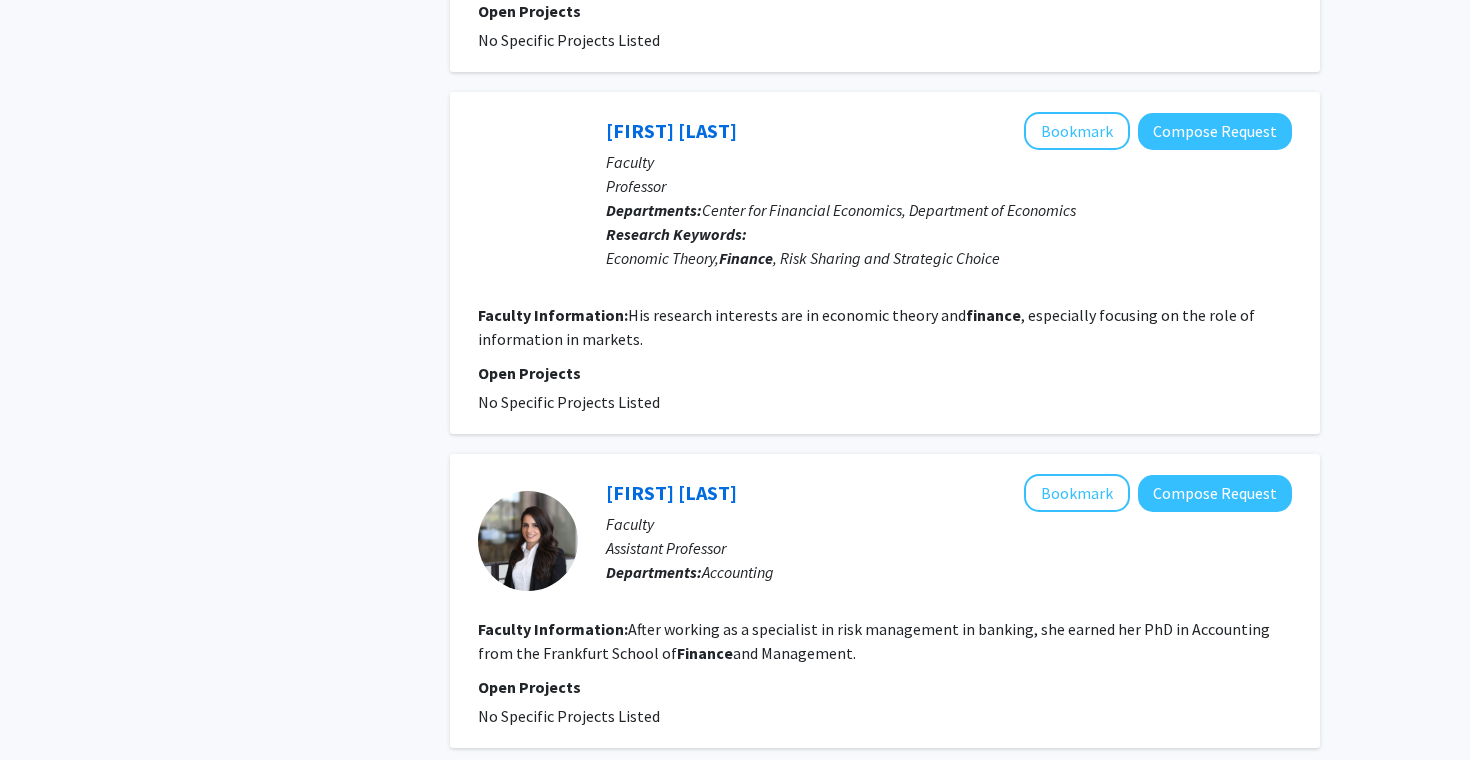 scroll, scrollTop: 2402, scrollLeft: 0, axis: vertical 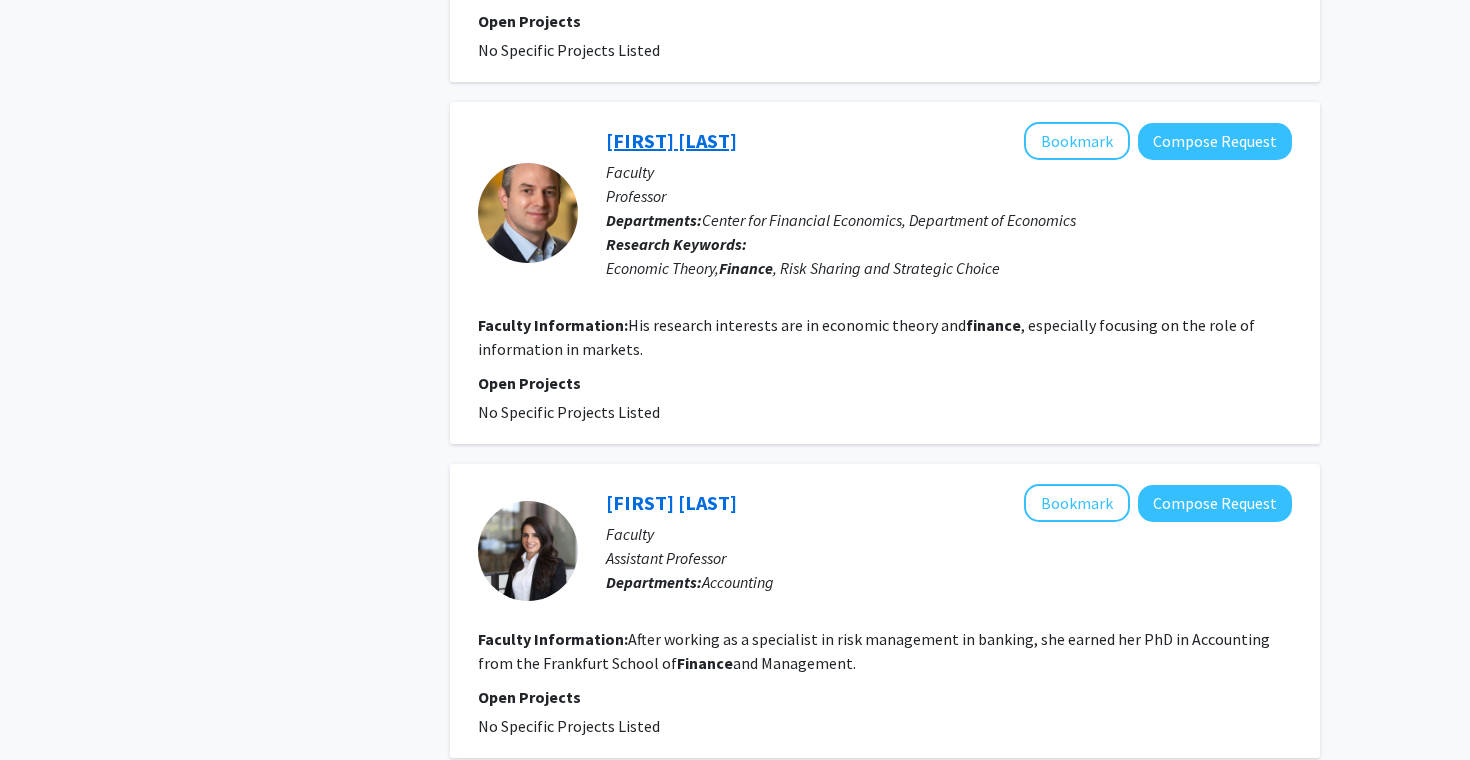 click on "[FIRST] [LAST]" 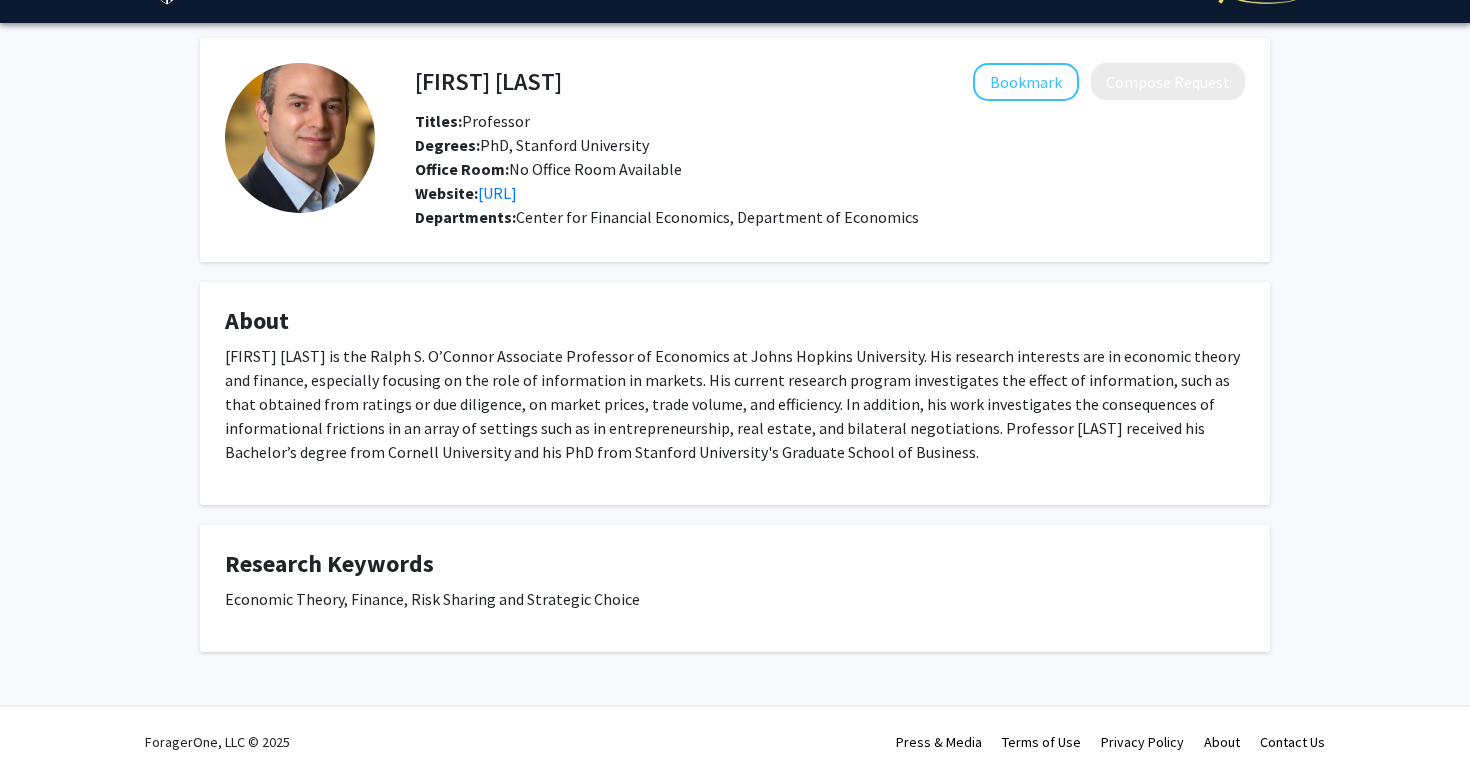 scroll, scrollTop: 65, scrollLeft: 0, axis: vertical 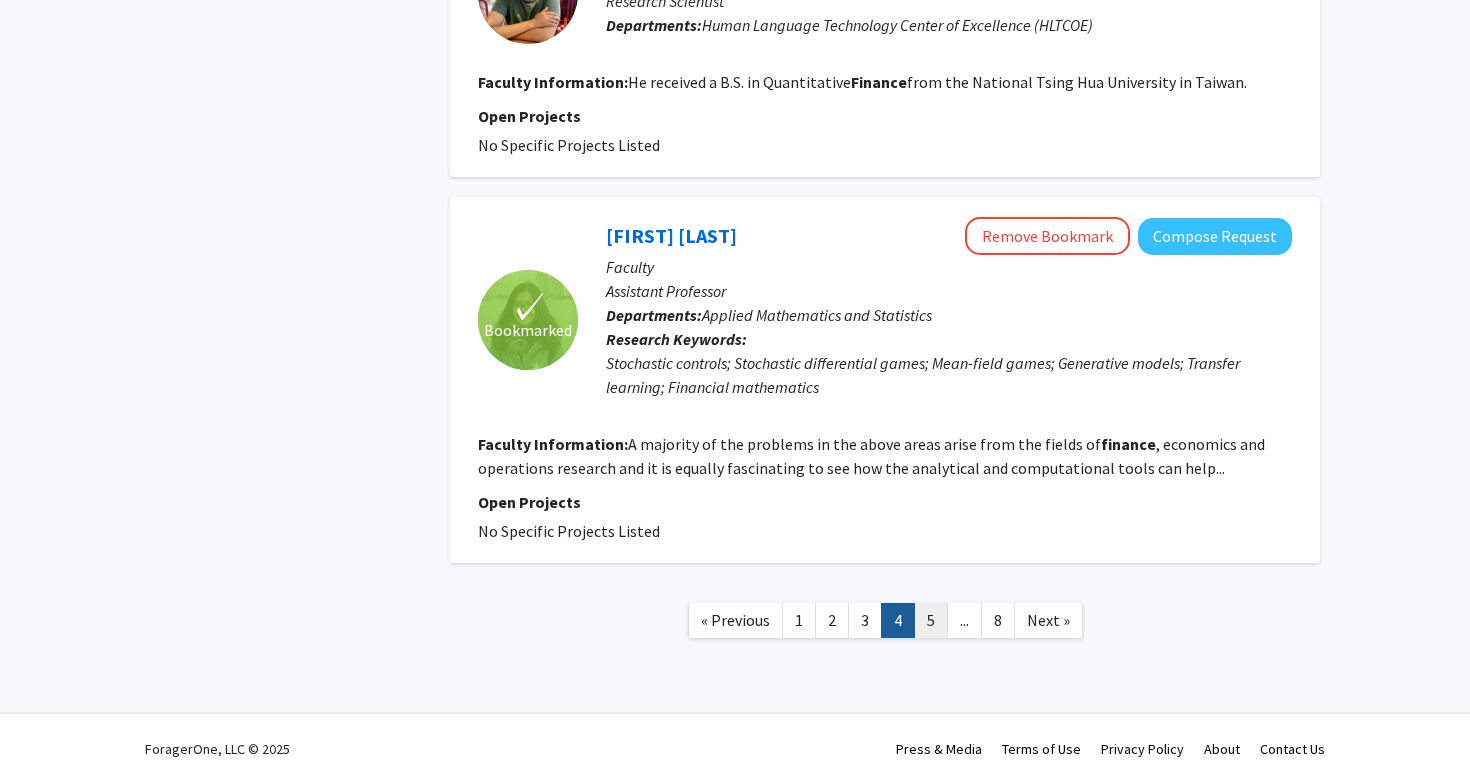 click on "5" 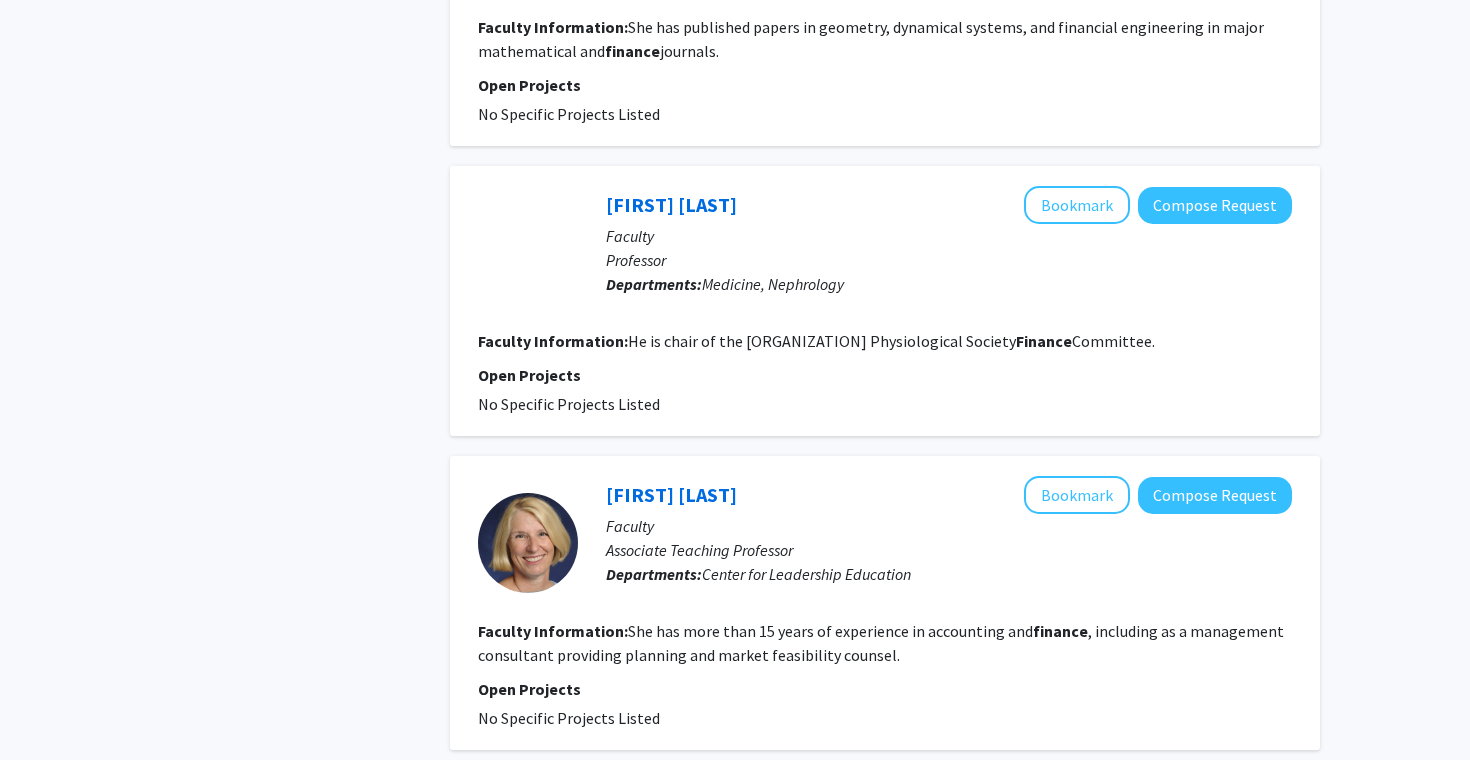 scroll, scrollTop: 2831, scrollLeft: 0, axis: vertical 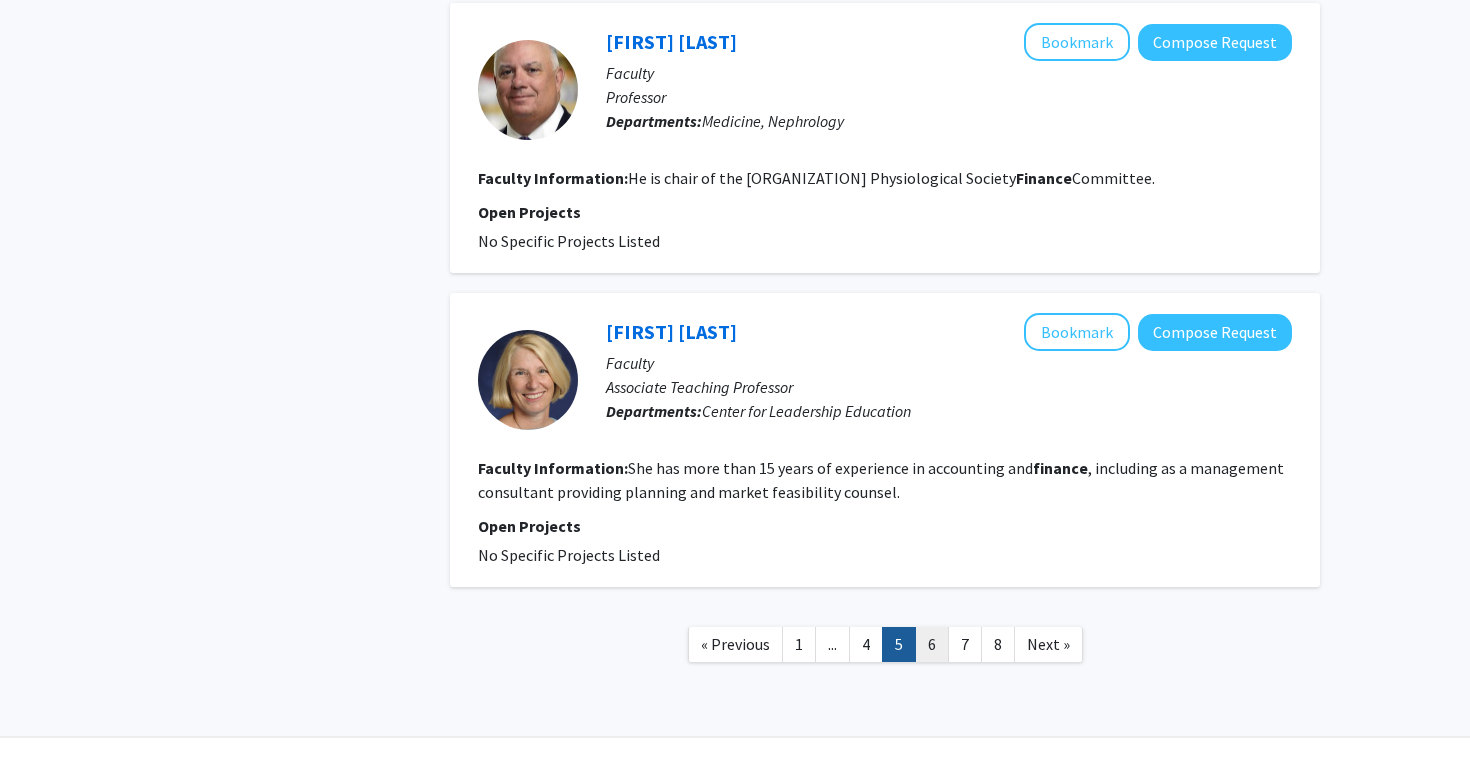 click on "6" 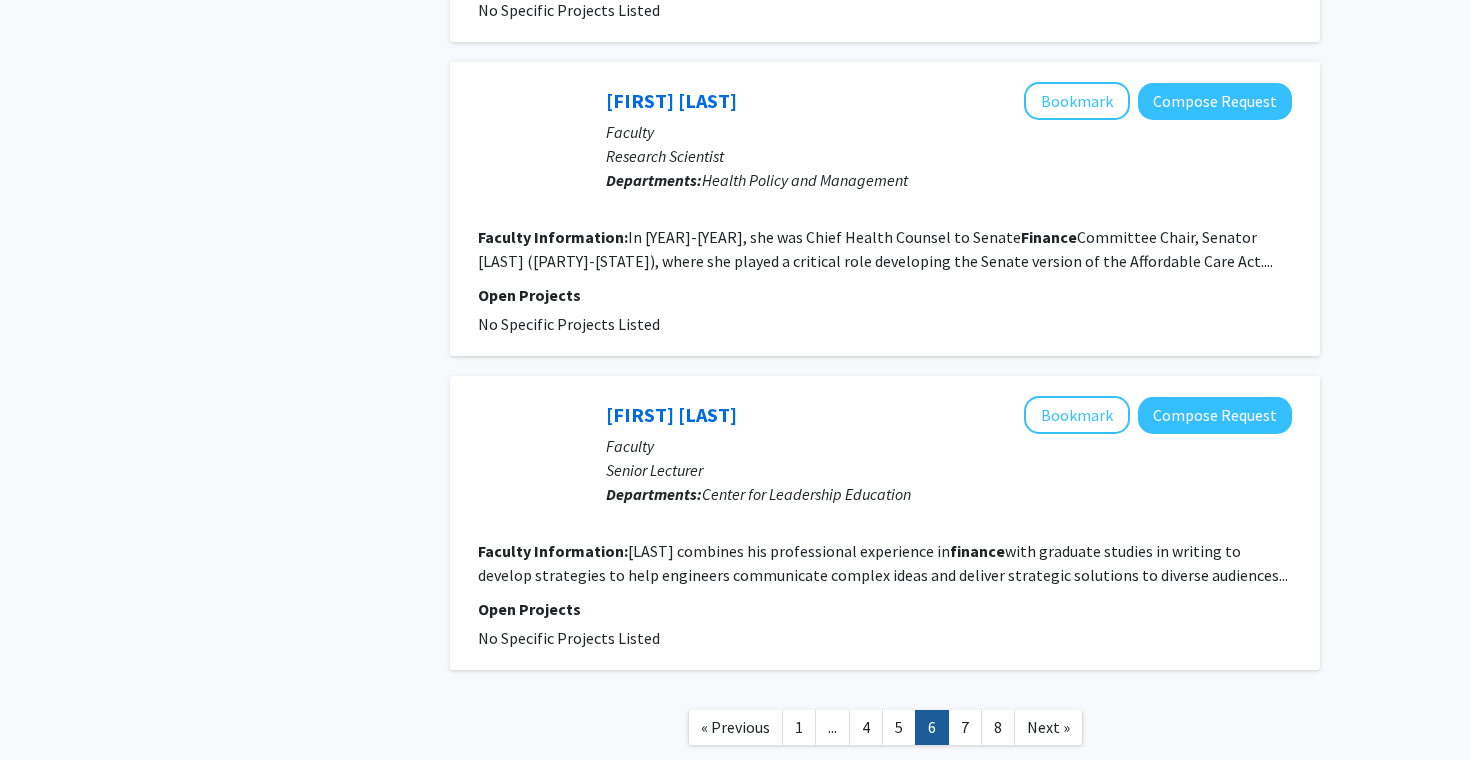 scroll, scrollTop: 3001, scrollLeft: 0, axis: vertical 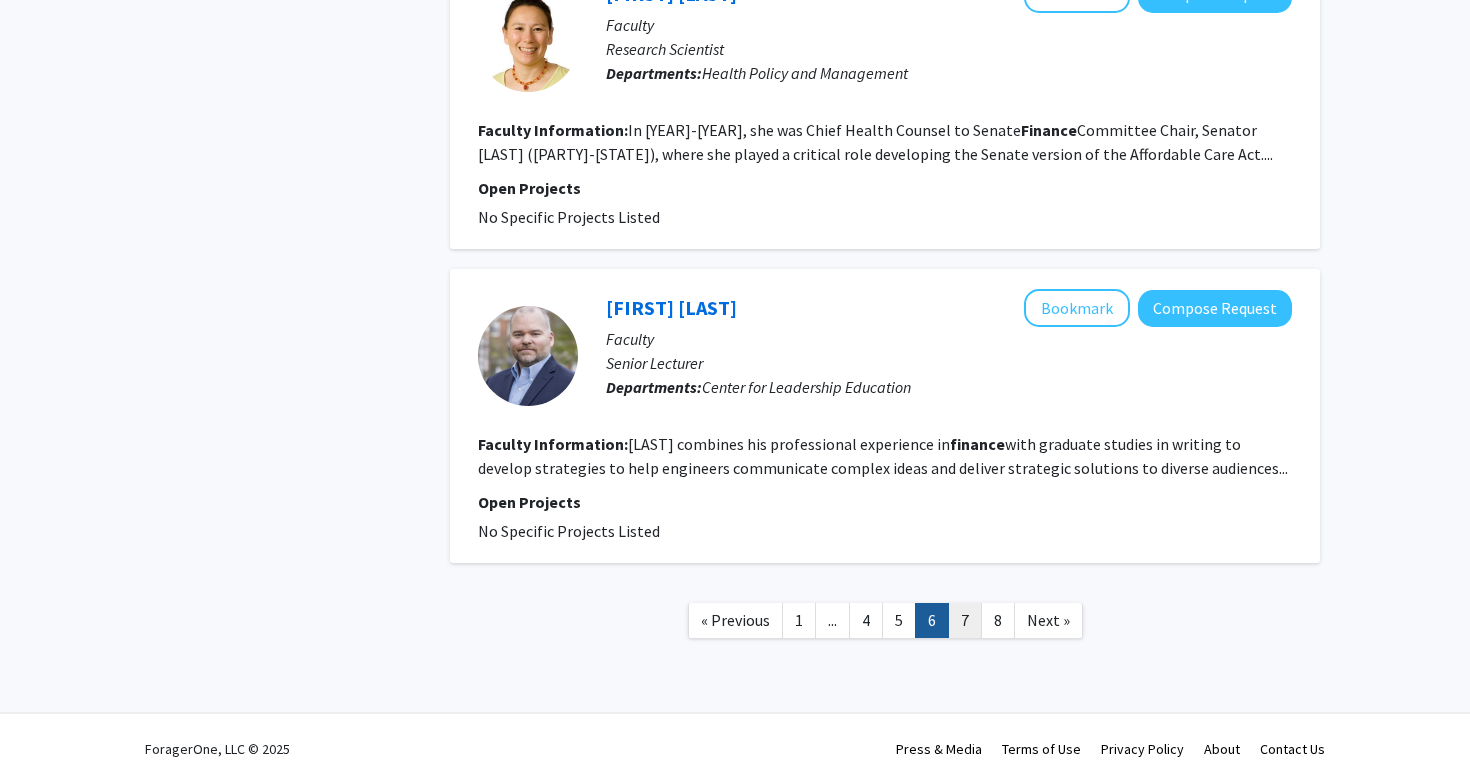 click on "7" 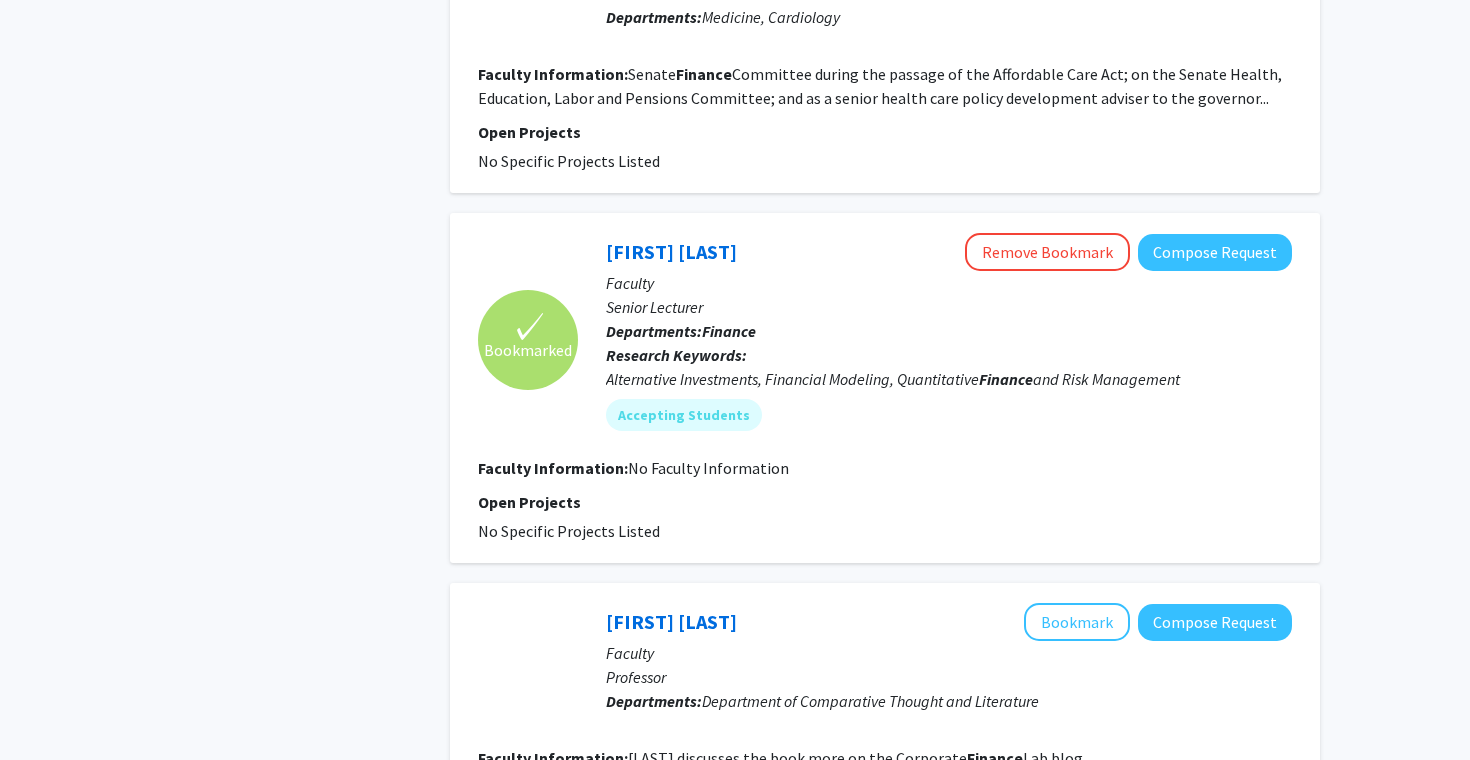 scroll, scrollTop: 1347, scrollLeft: 0, axis: vertical 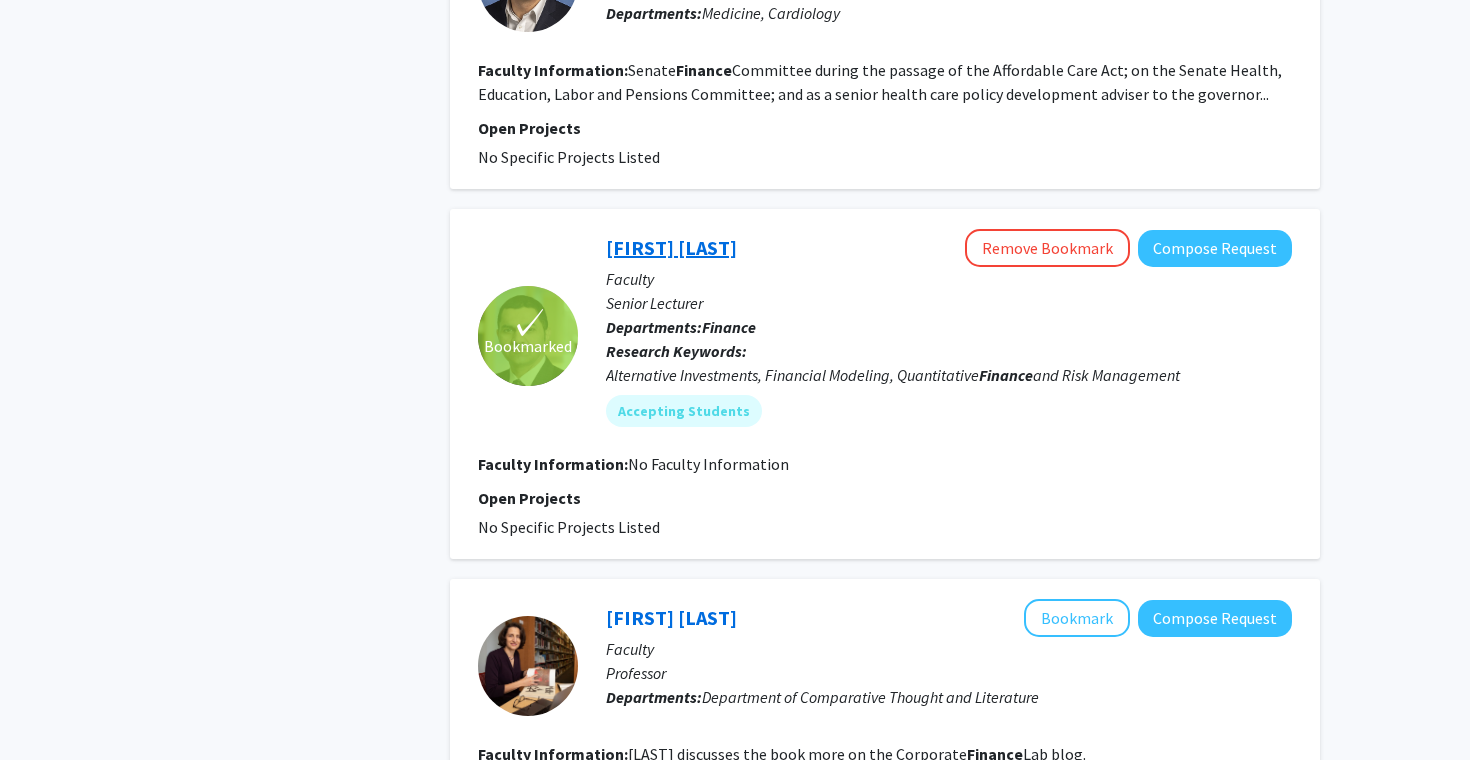 click on "[FIRST] [LAST]" 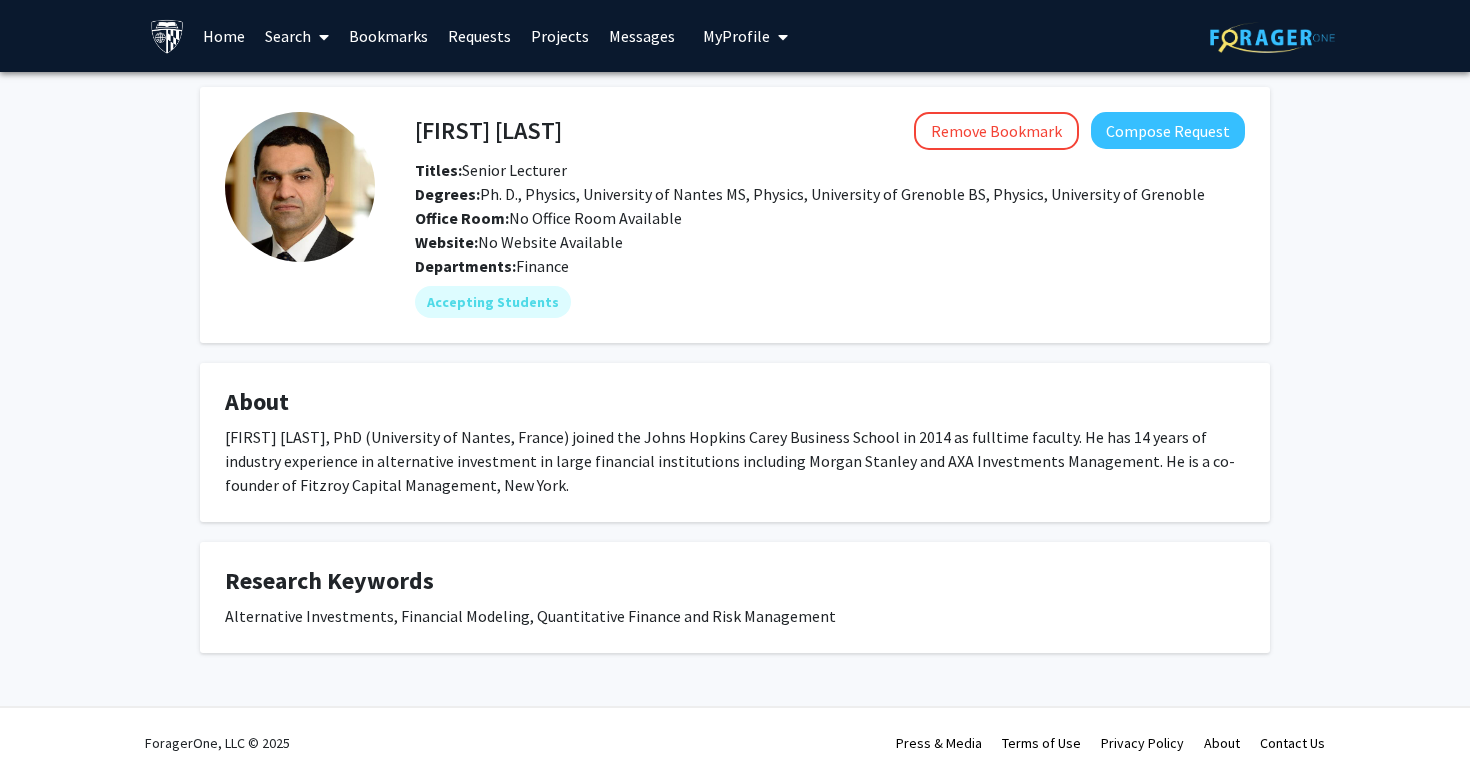 scroll, scrollTop: 17, scrollLeft: 0, axis: vertical 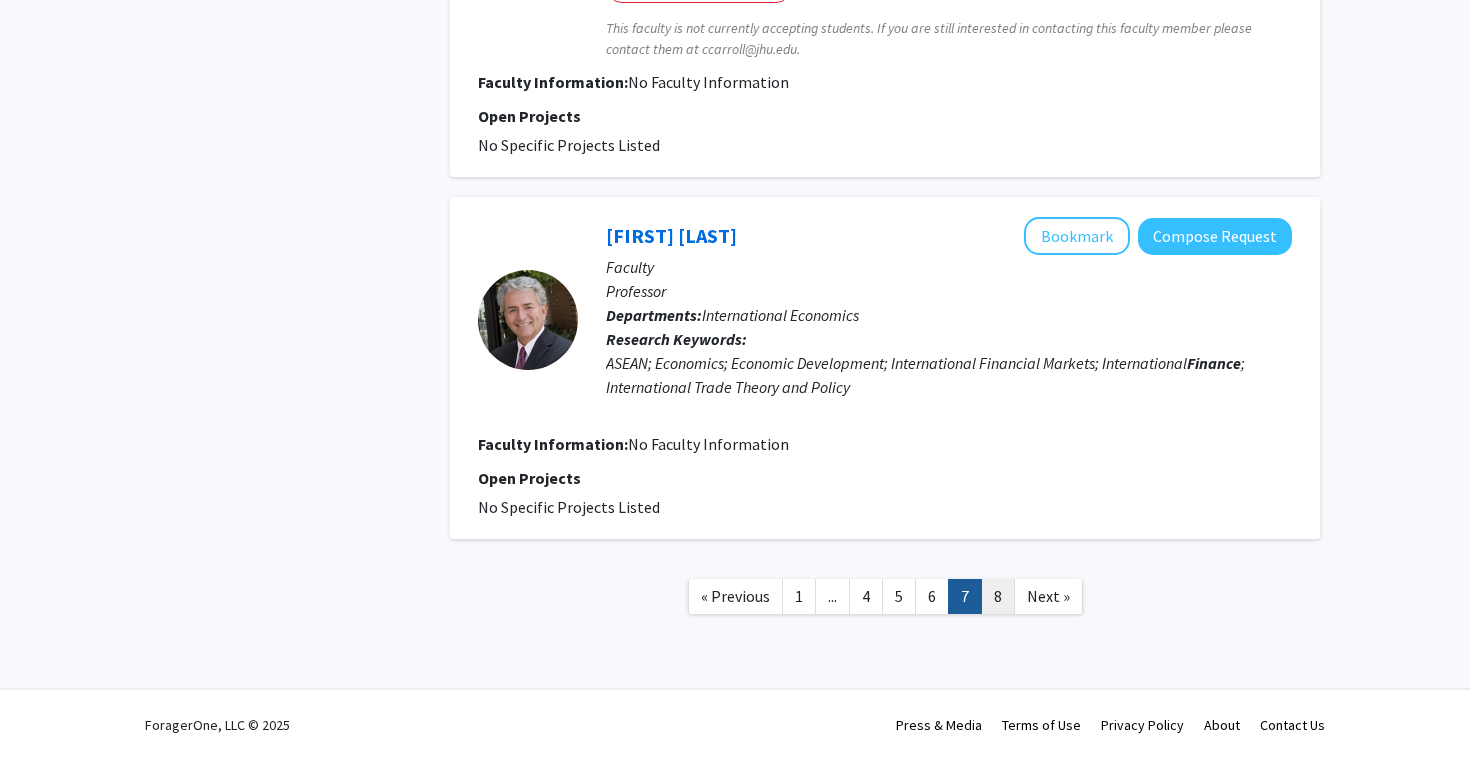 click on "8" 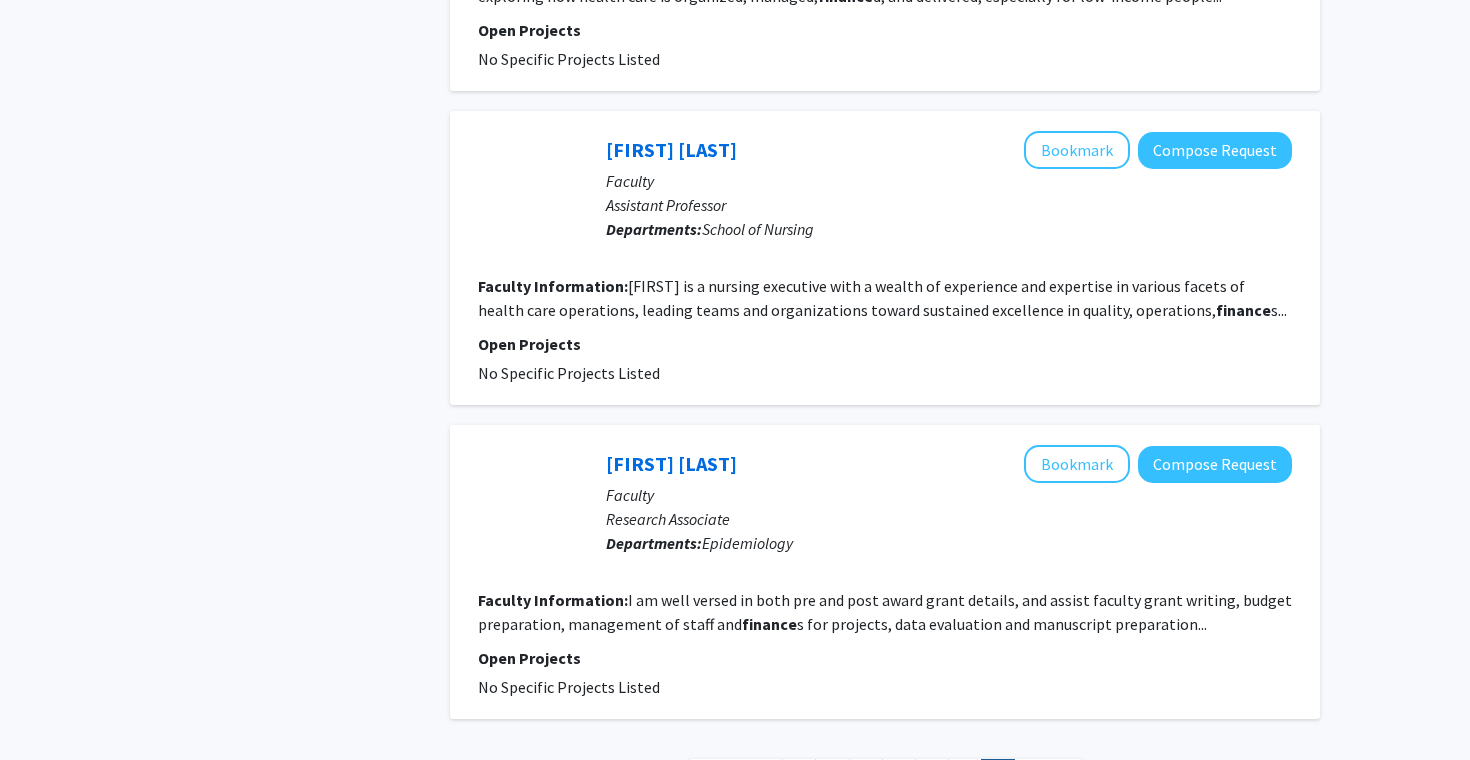 scroll, scrollTop: 2185, scrollLeft: 0, axis: vertical 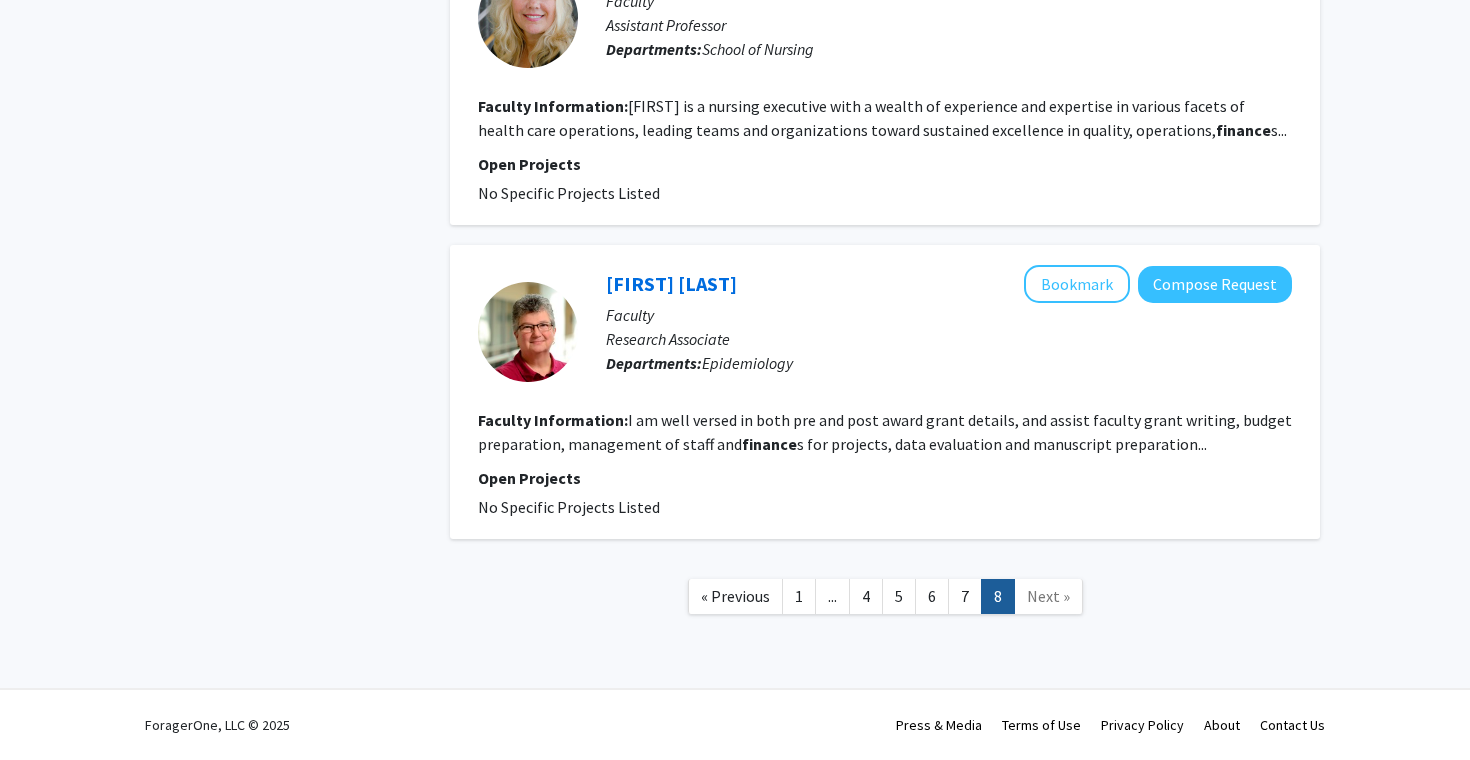 click on "Next »" 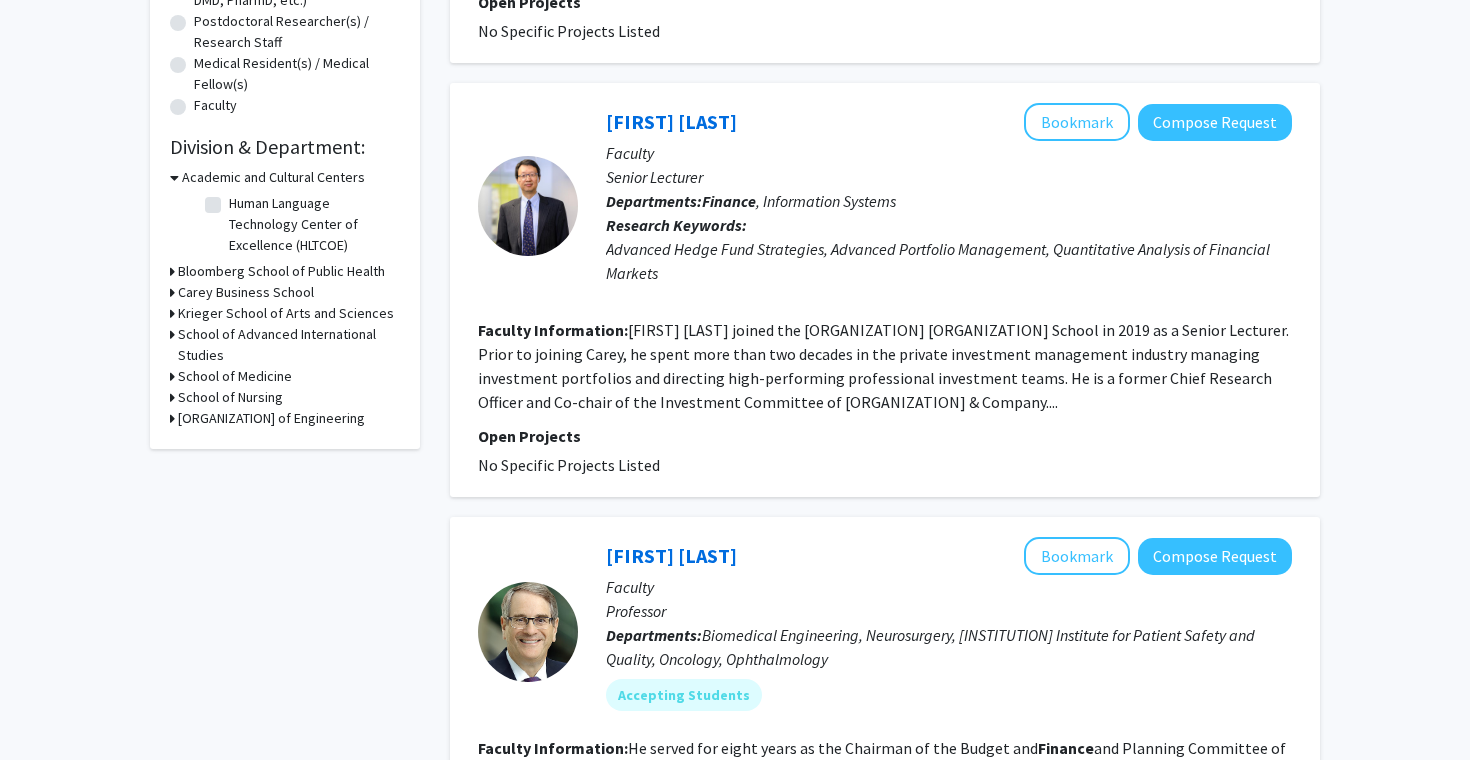 scroll, scrollTop: 0, scrollLeft: 0, axis: both 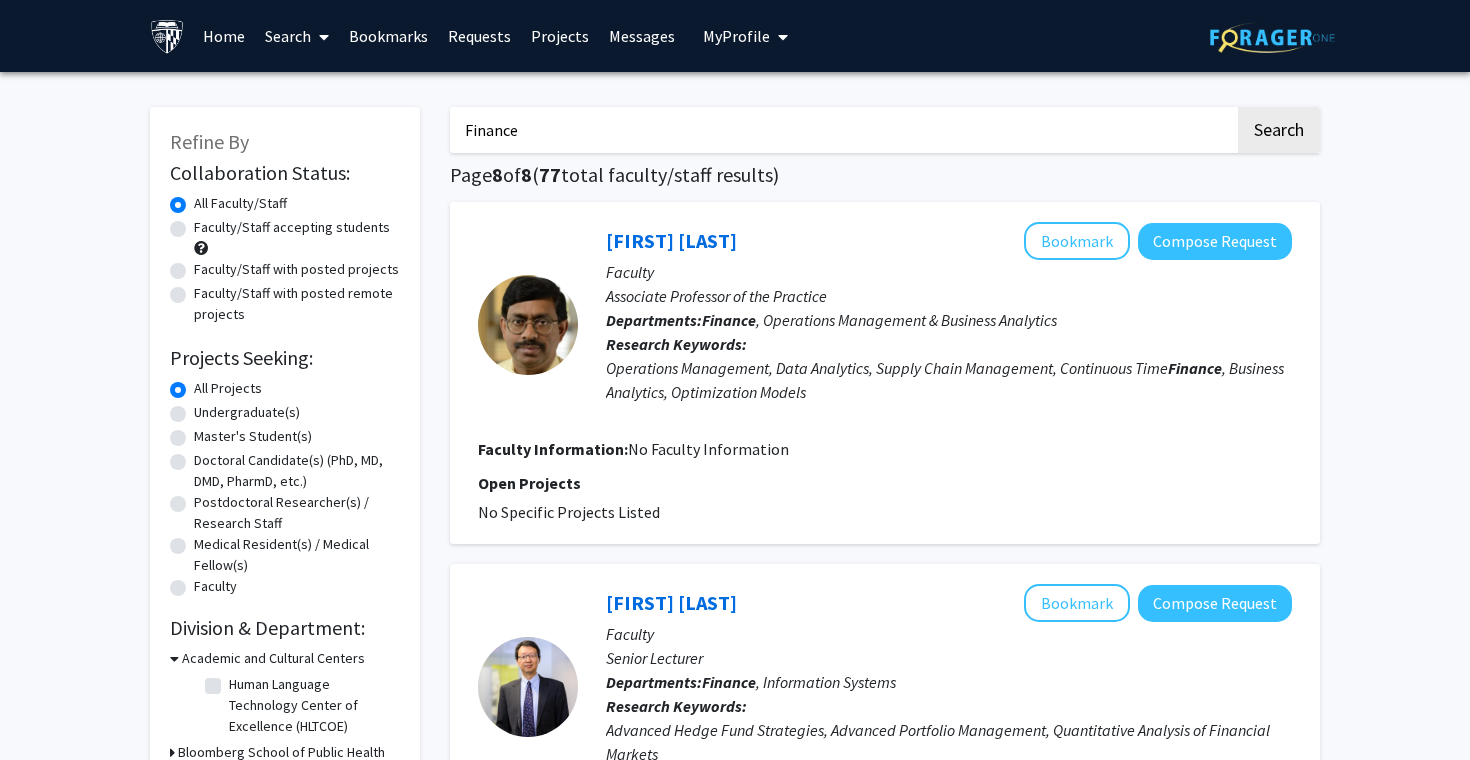 drag, startPoint x: 579, startPoint y: 133, endPoint x: 339, endPoint y: 106, distance: 241.51398 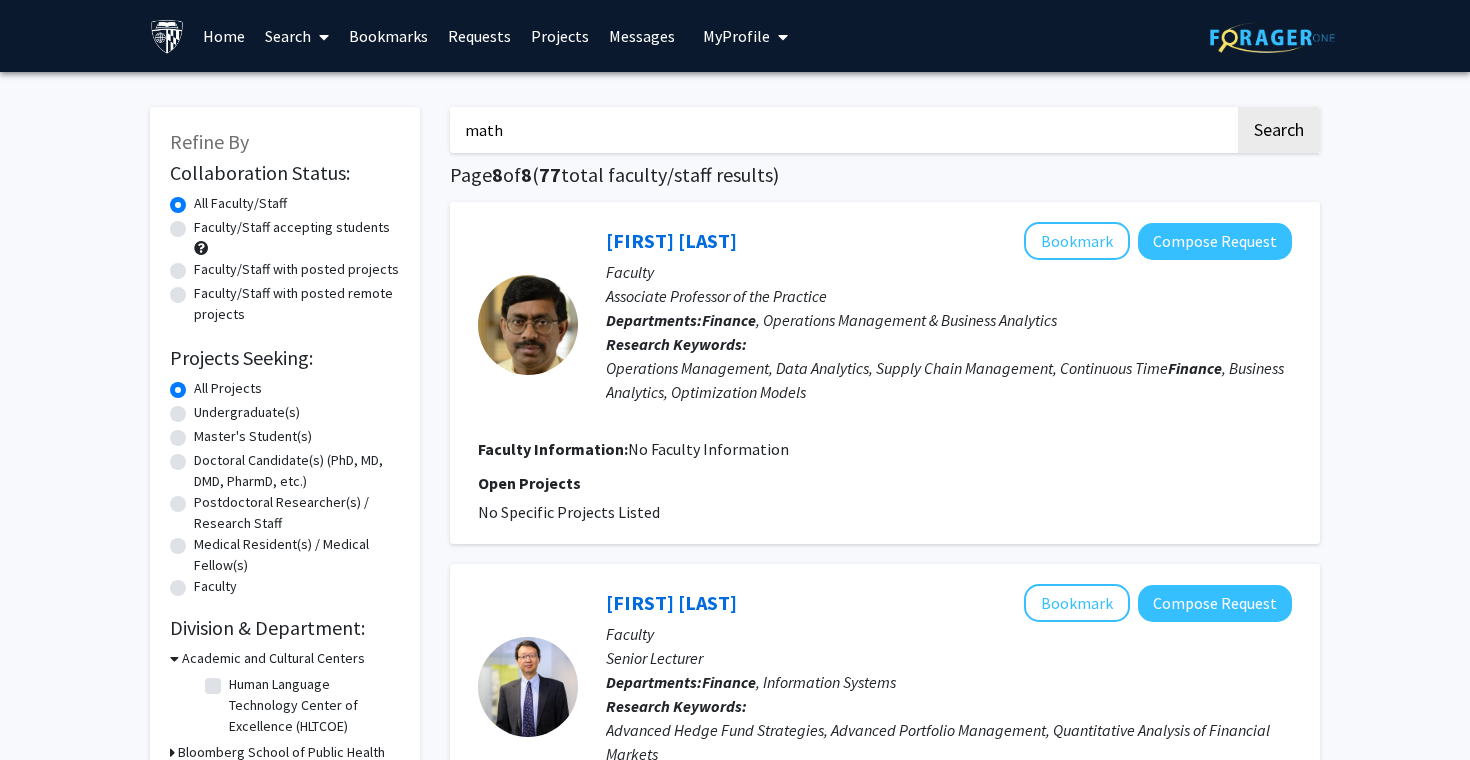 type on "math" 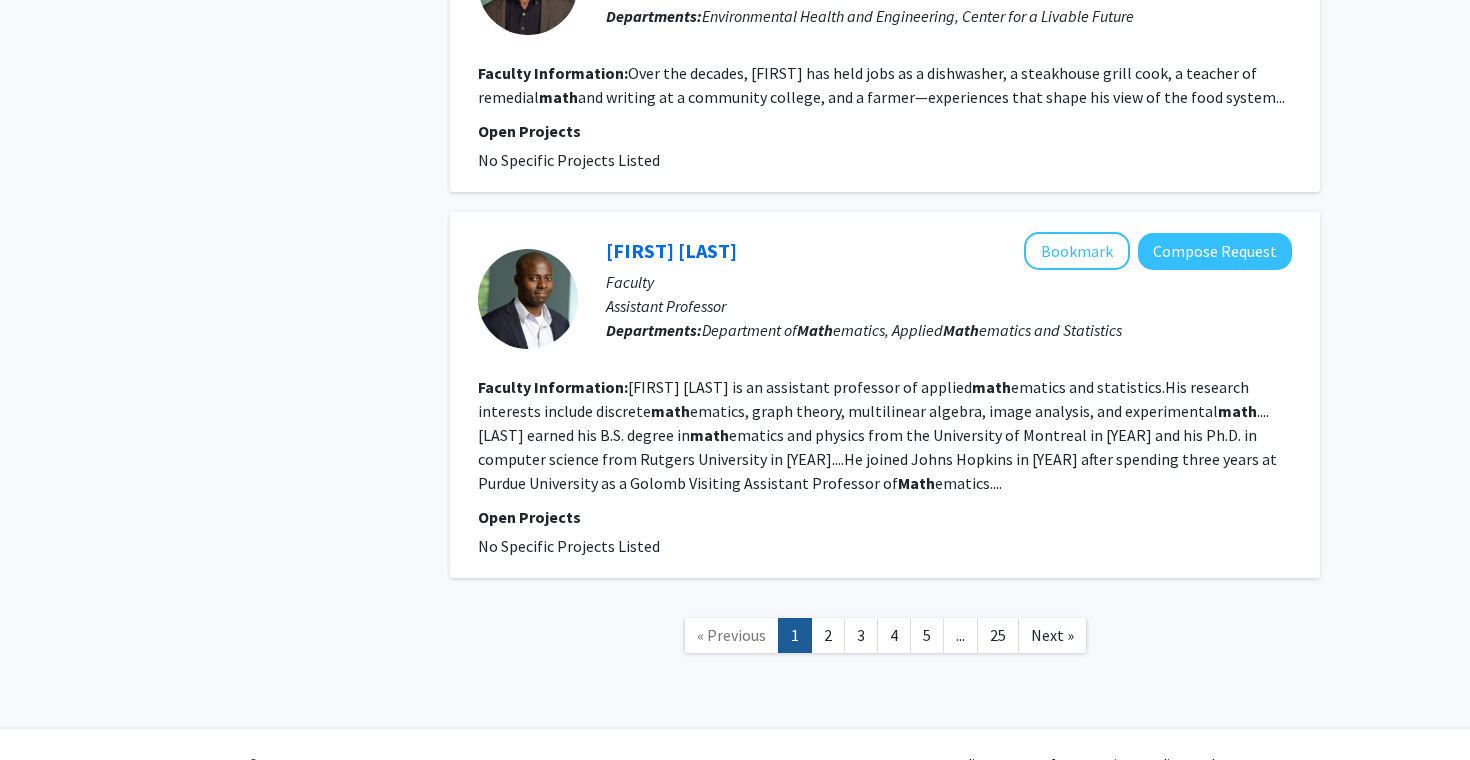 scroll, scrollTop: 3209, scrollLeft: 0, axis: vertical 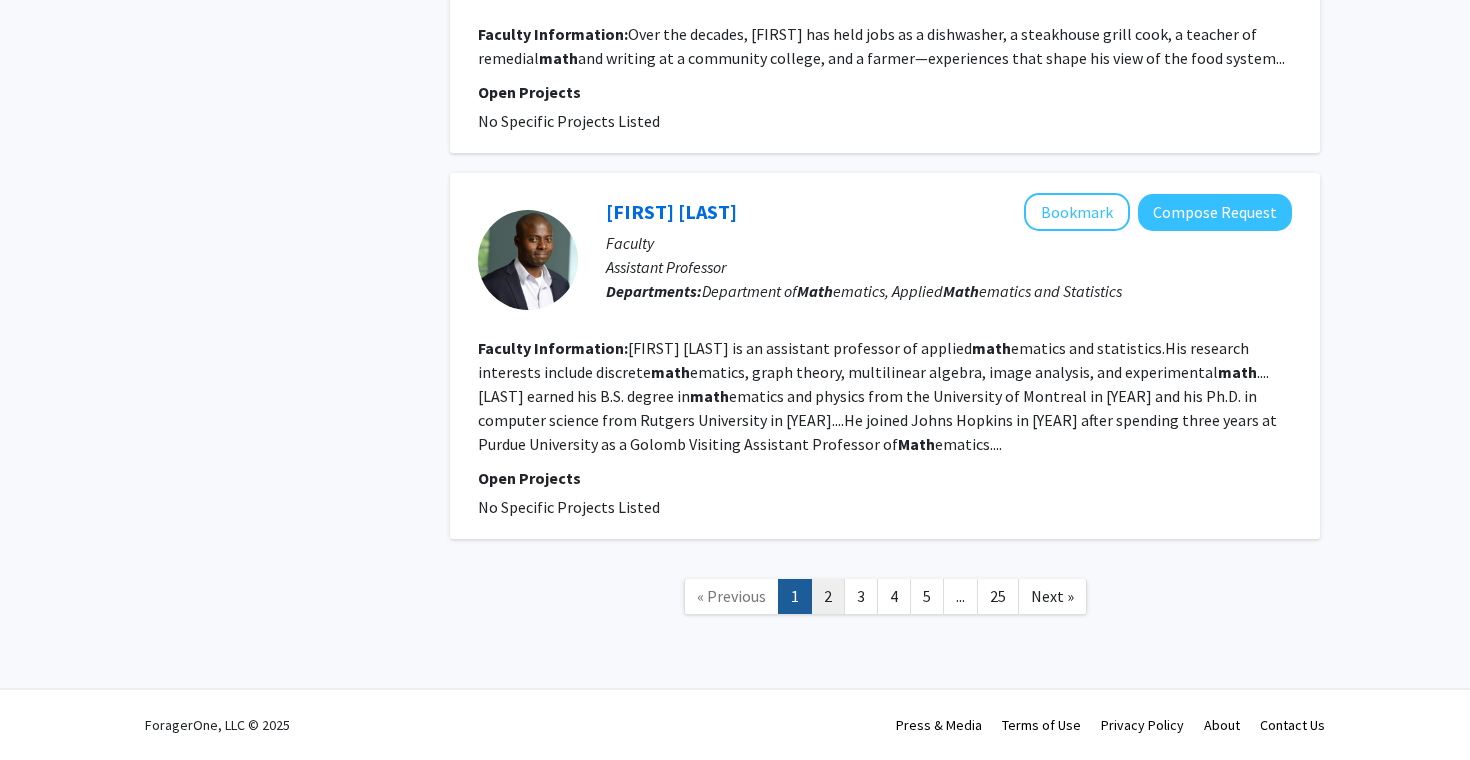 click on "2" 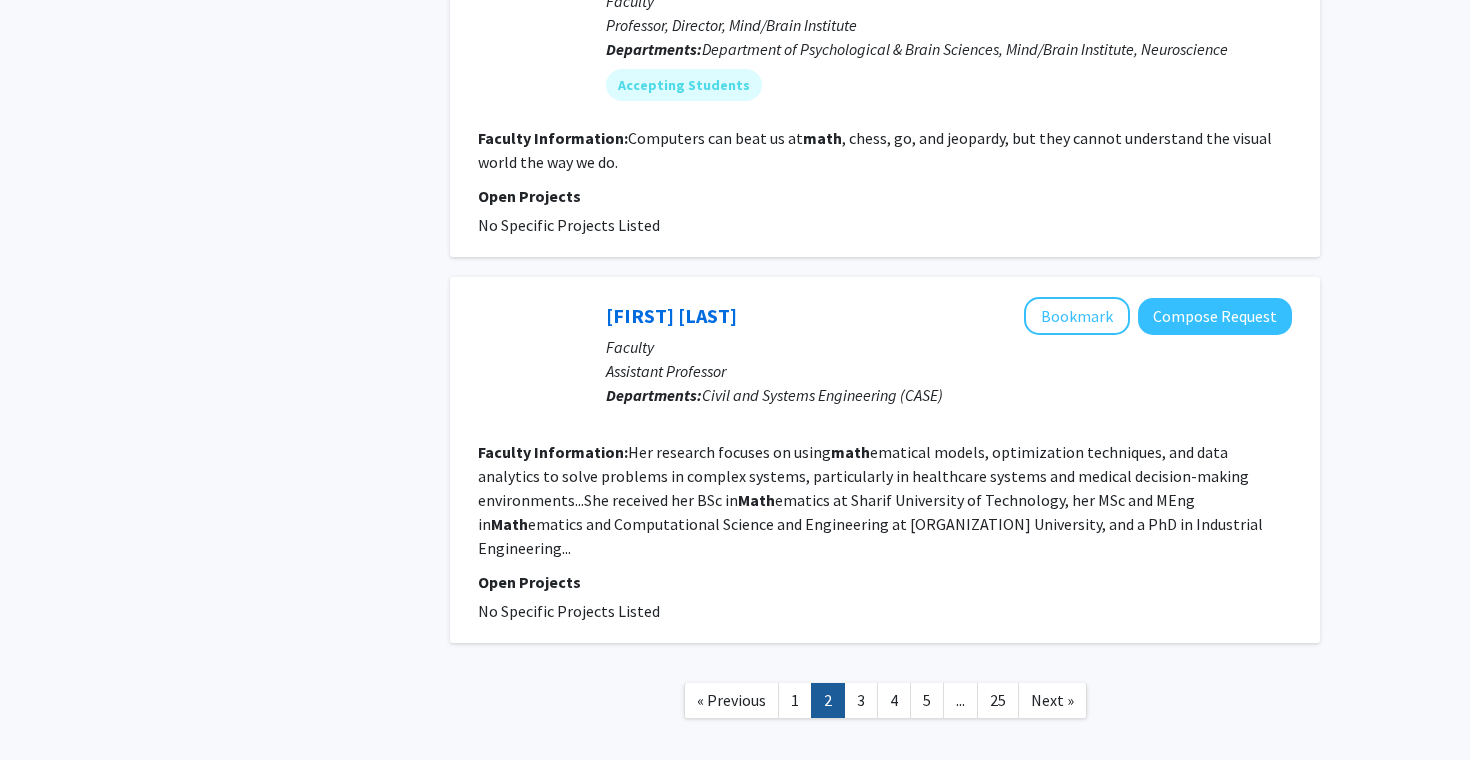 scroll, scrollTop: 3424, scrollLeft: 0, axis: vertical 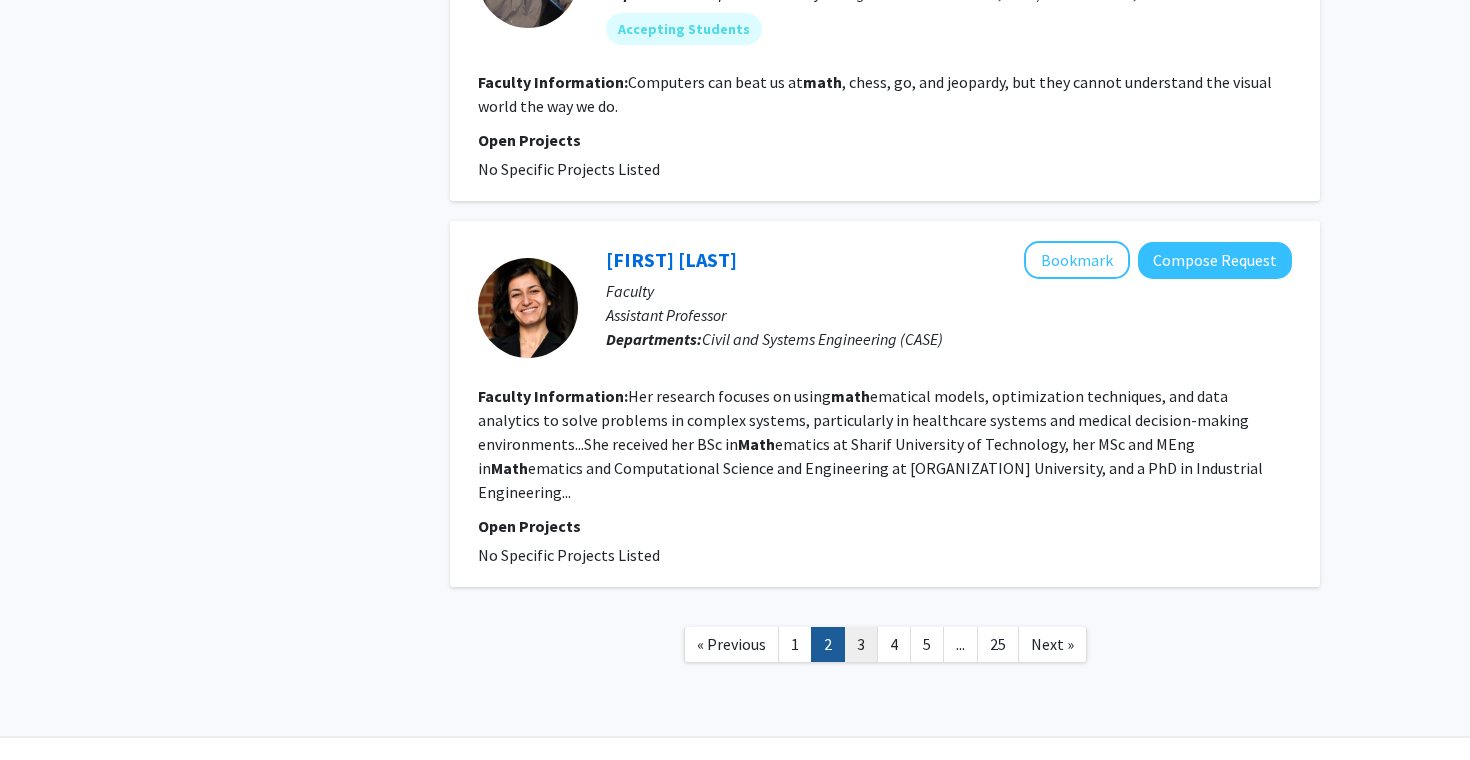 click on "3" 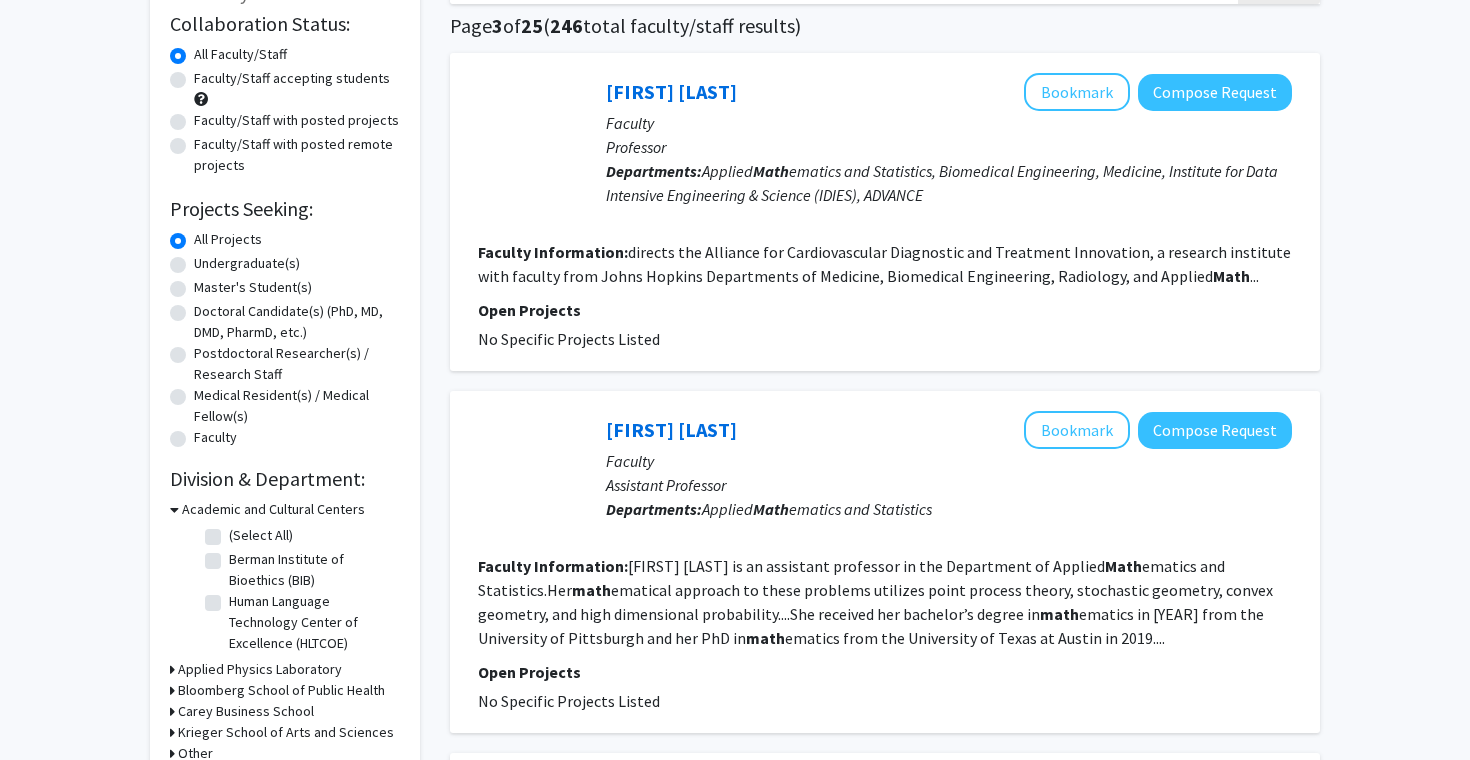 scroll, scrollTop: 0, scrollLeft: 0, axis: both 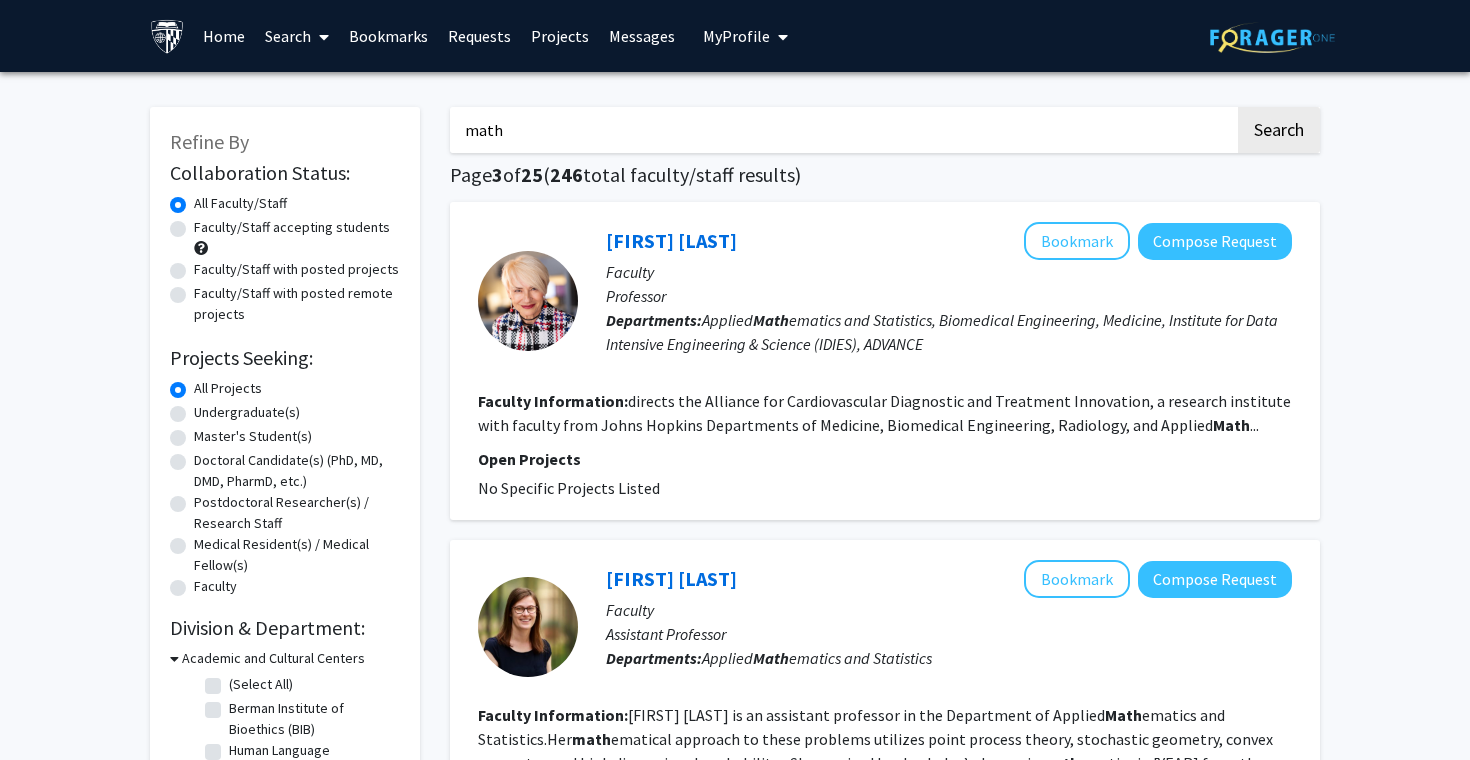 click on "Faculty/Staff accepting students" 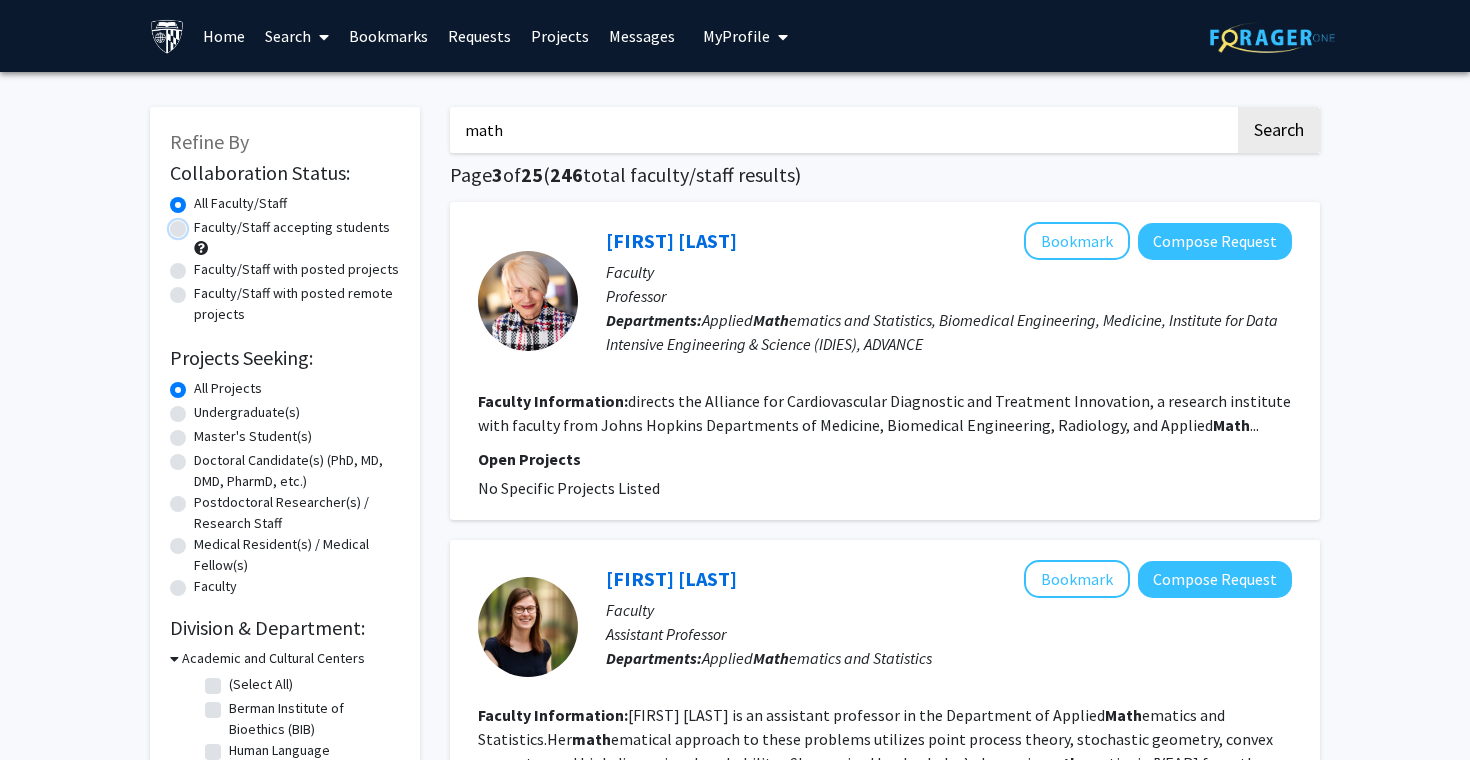 click on "Faculty/Staff accepting students" at bounding box center [200, 223] 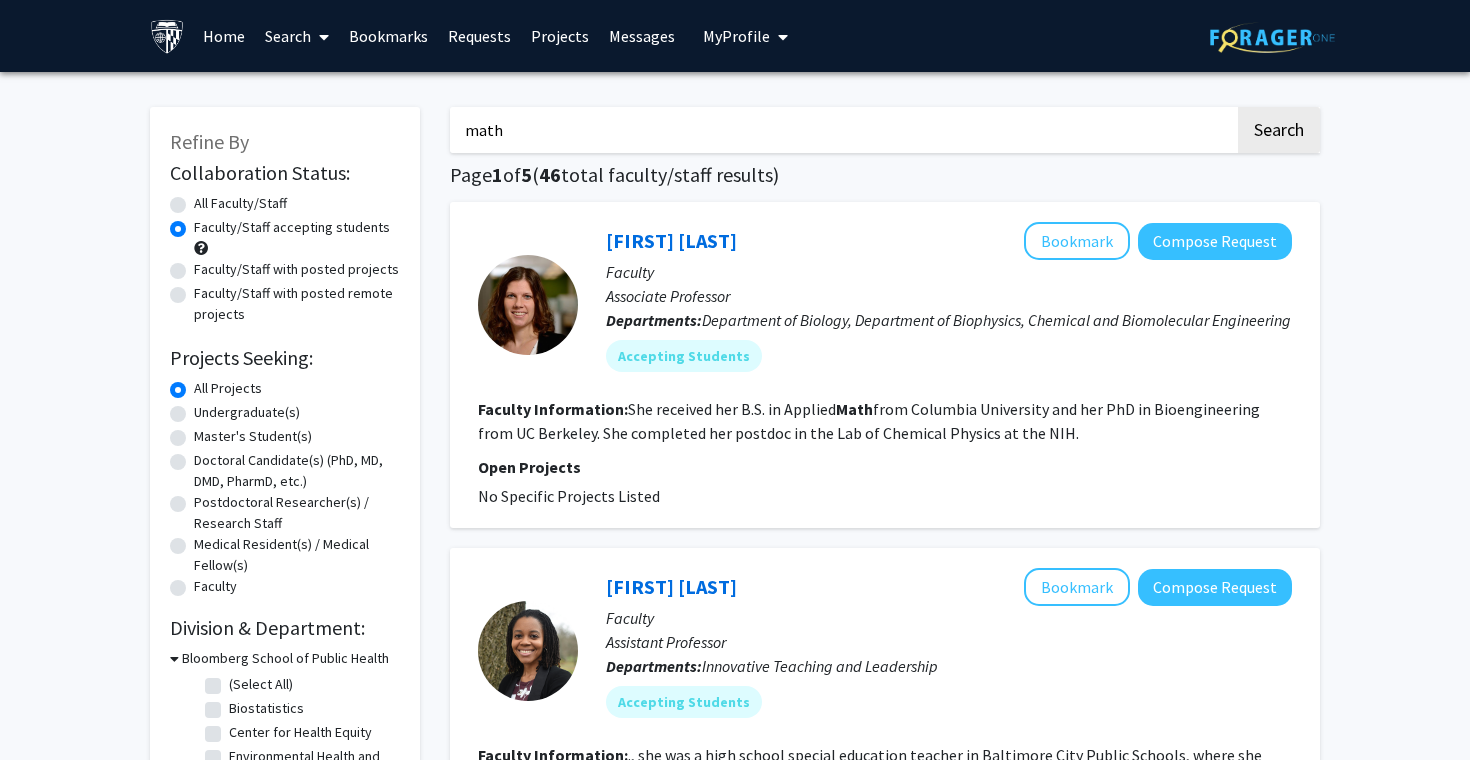 drag, startPoint x: 543, startPoint y: 138, endPoint x: 425, endPoint y: 132, distance: 118.15244 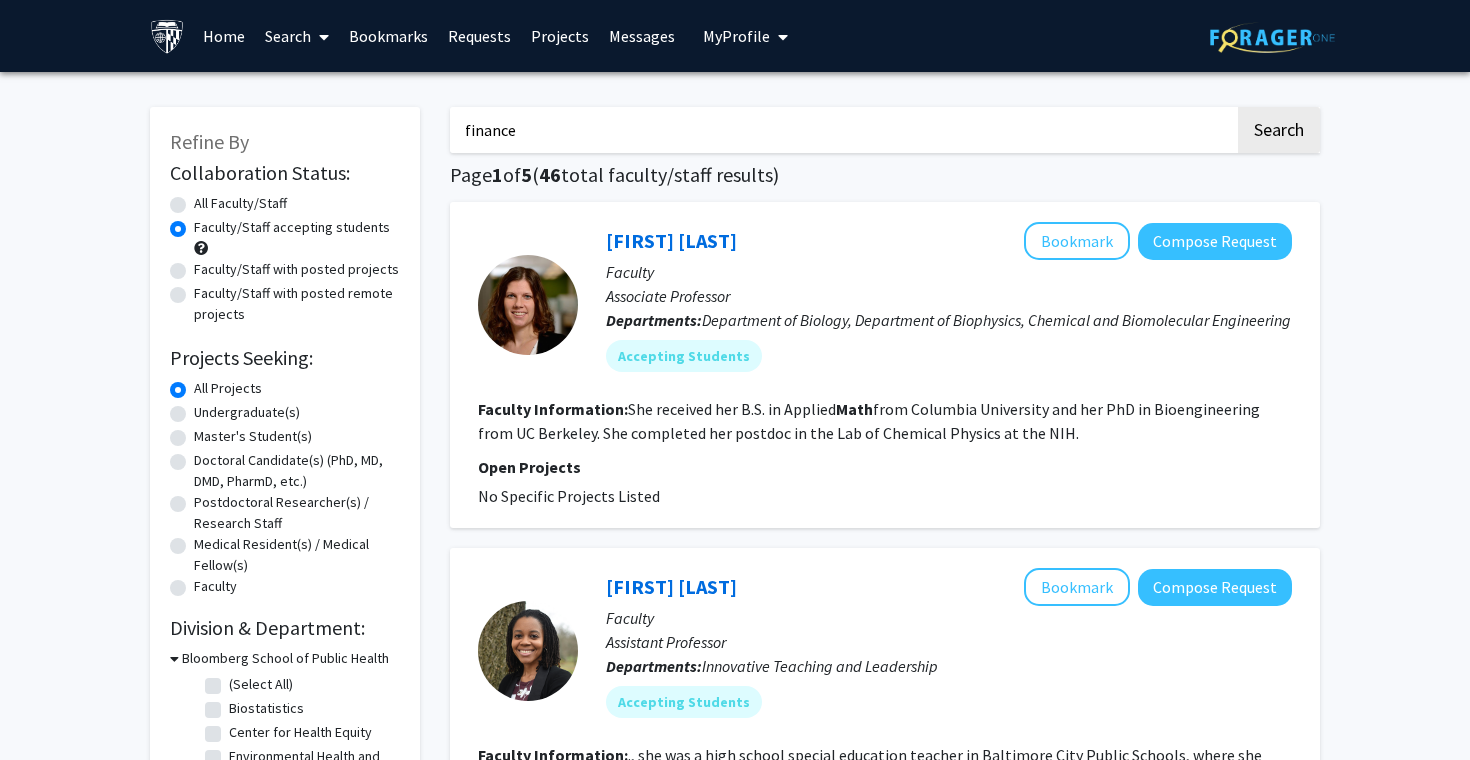 type on "finance" 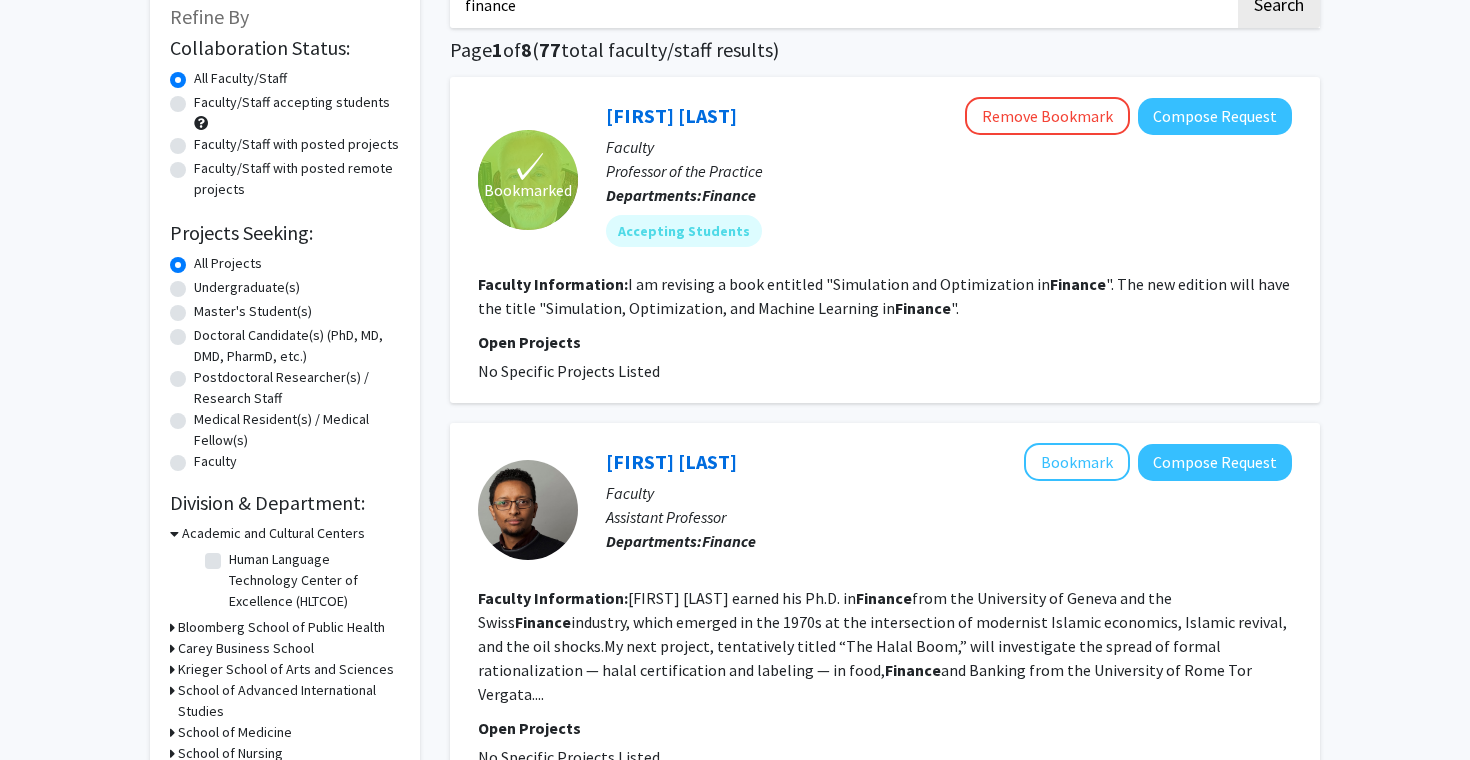 scroll, scrollTop: 124, scrollLeft: 0, axis: vertical 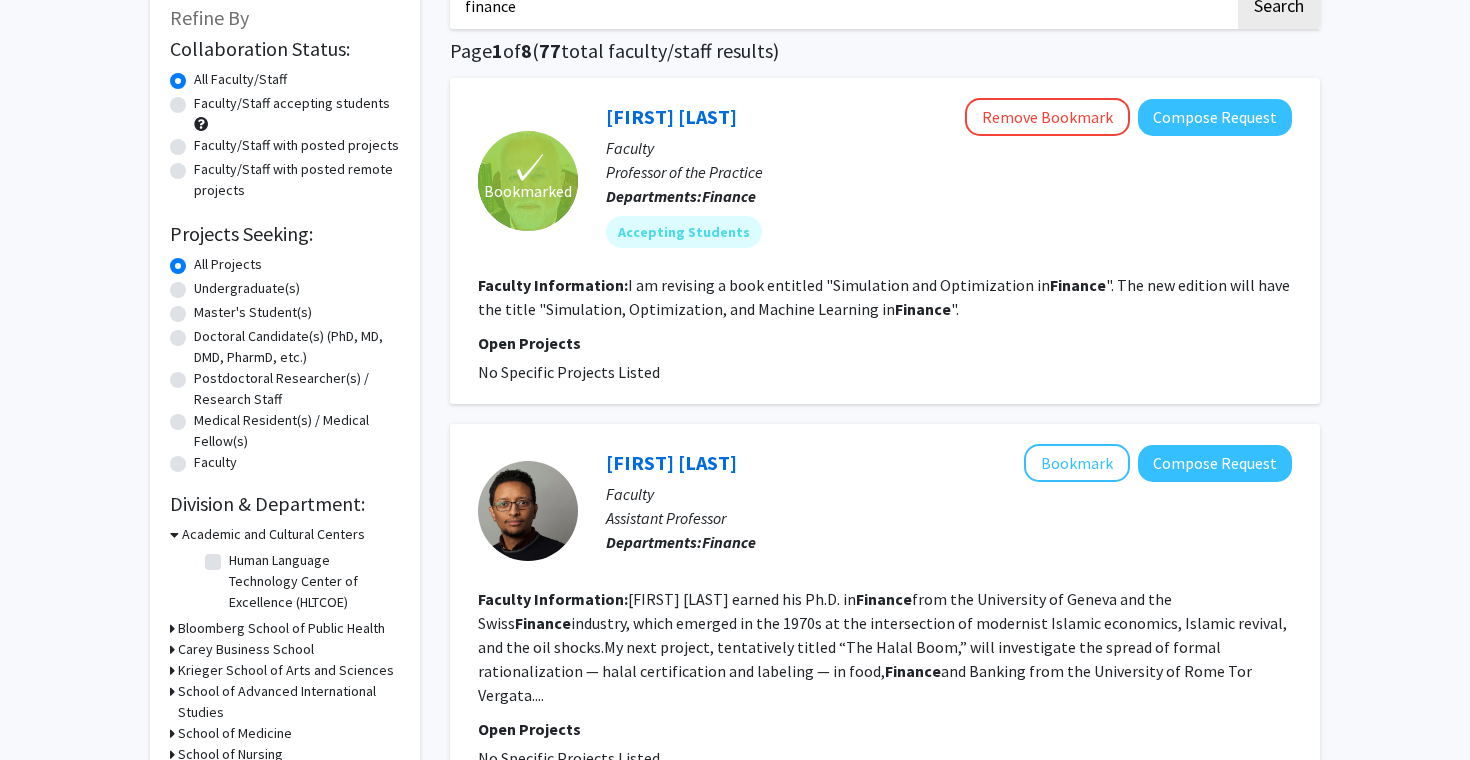 click on "Faculty/Staff accepting students" 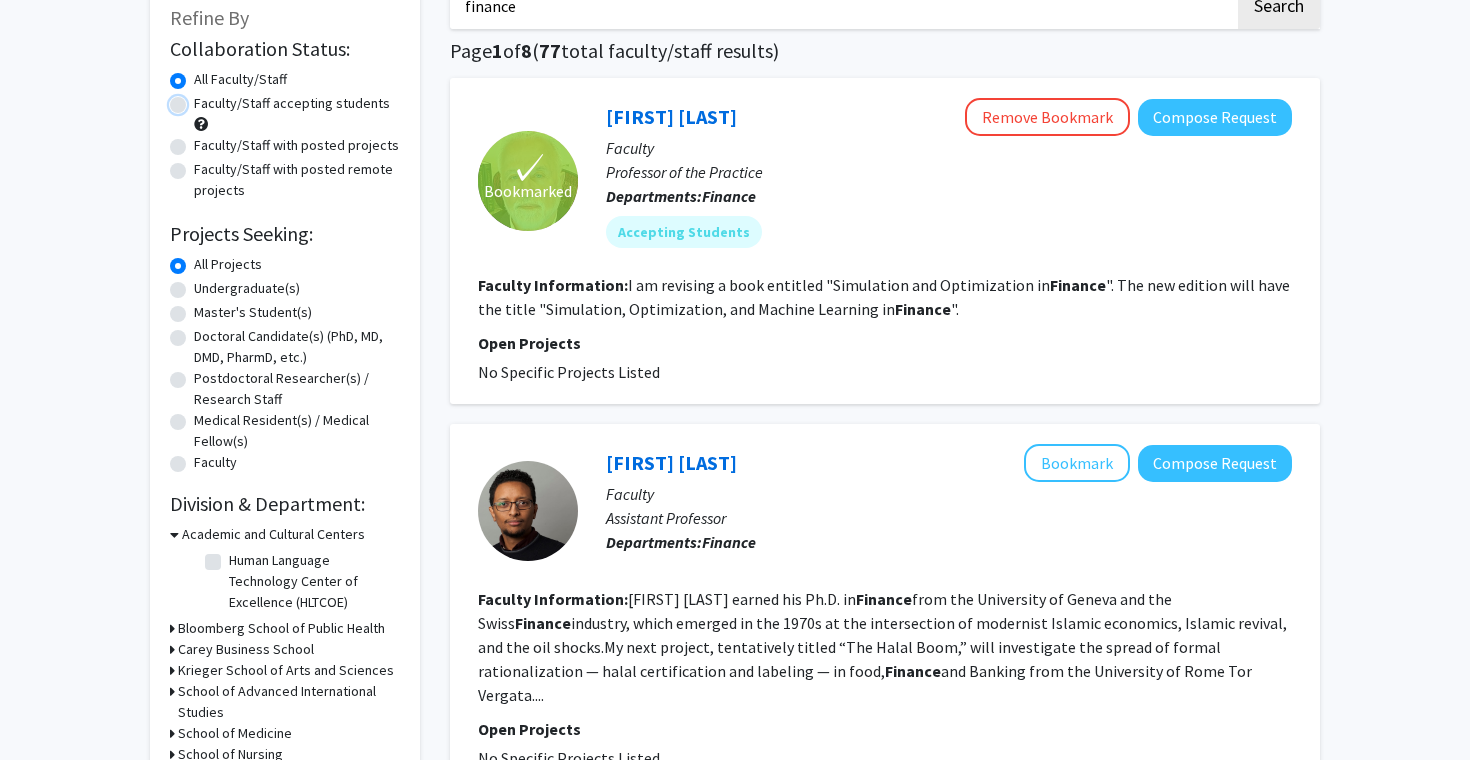 click on "Faculty/Staff accepting students" at bounding box center [200, 99] 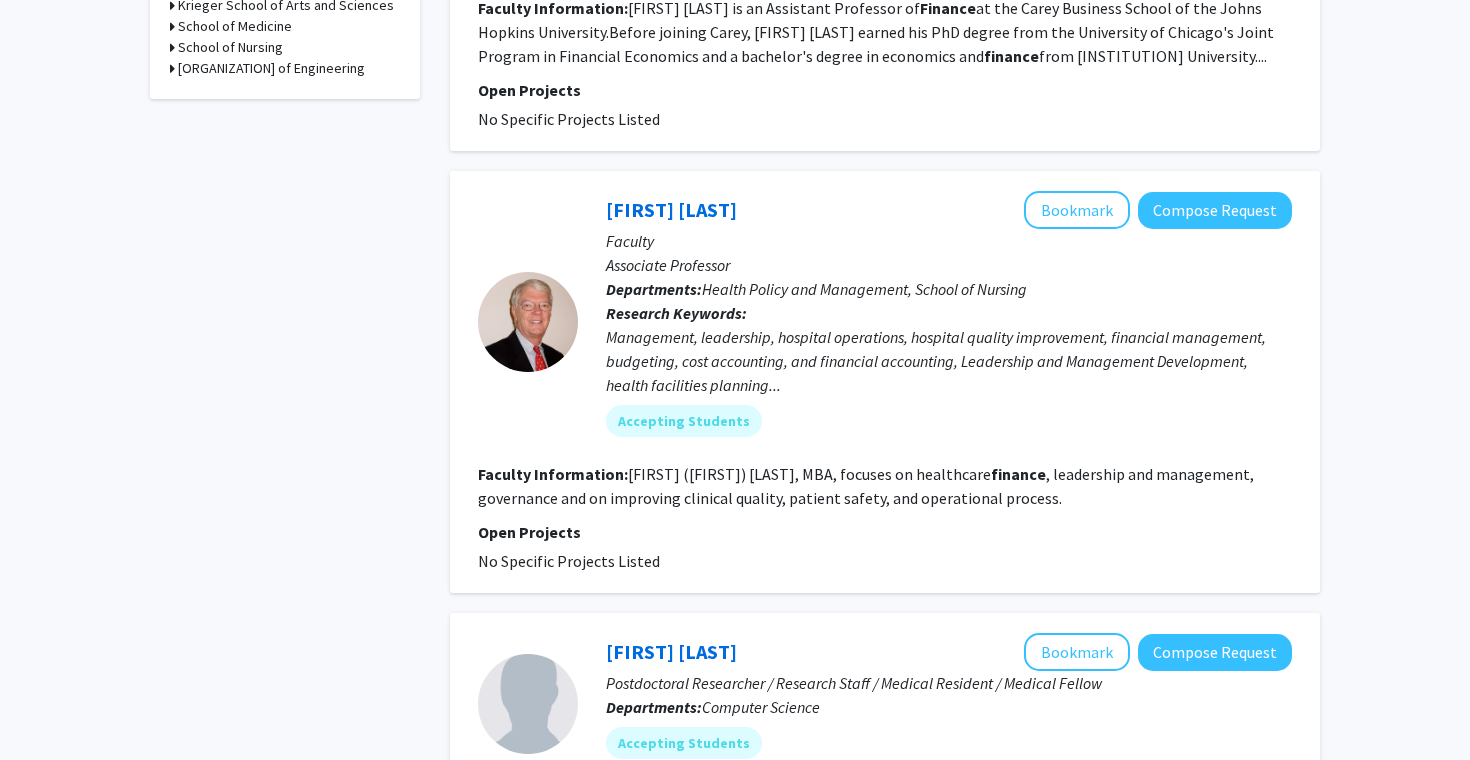 scroll, scrollTop: 0, scrollLeft: 0, axis: both 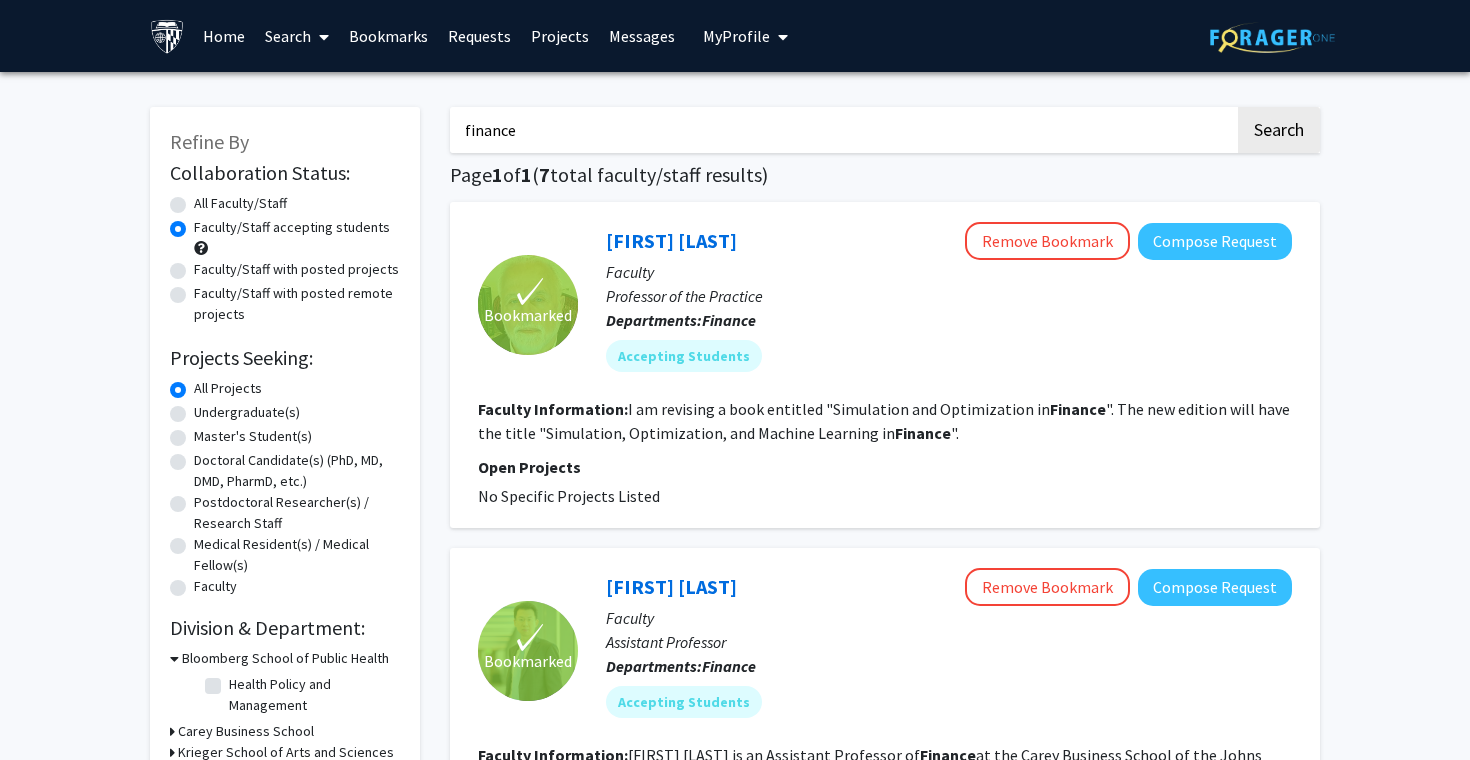 click on "finance" at bounding box center (842, 130) 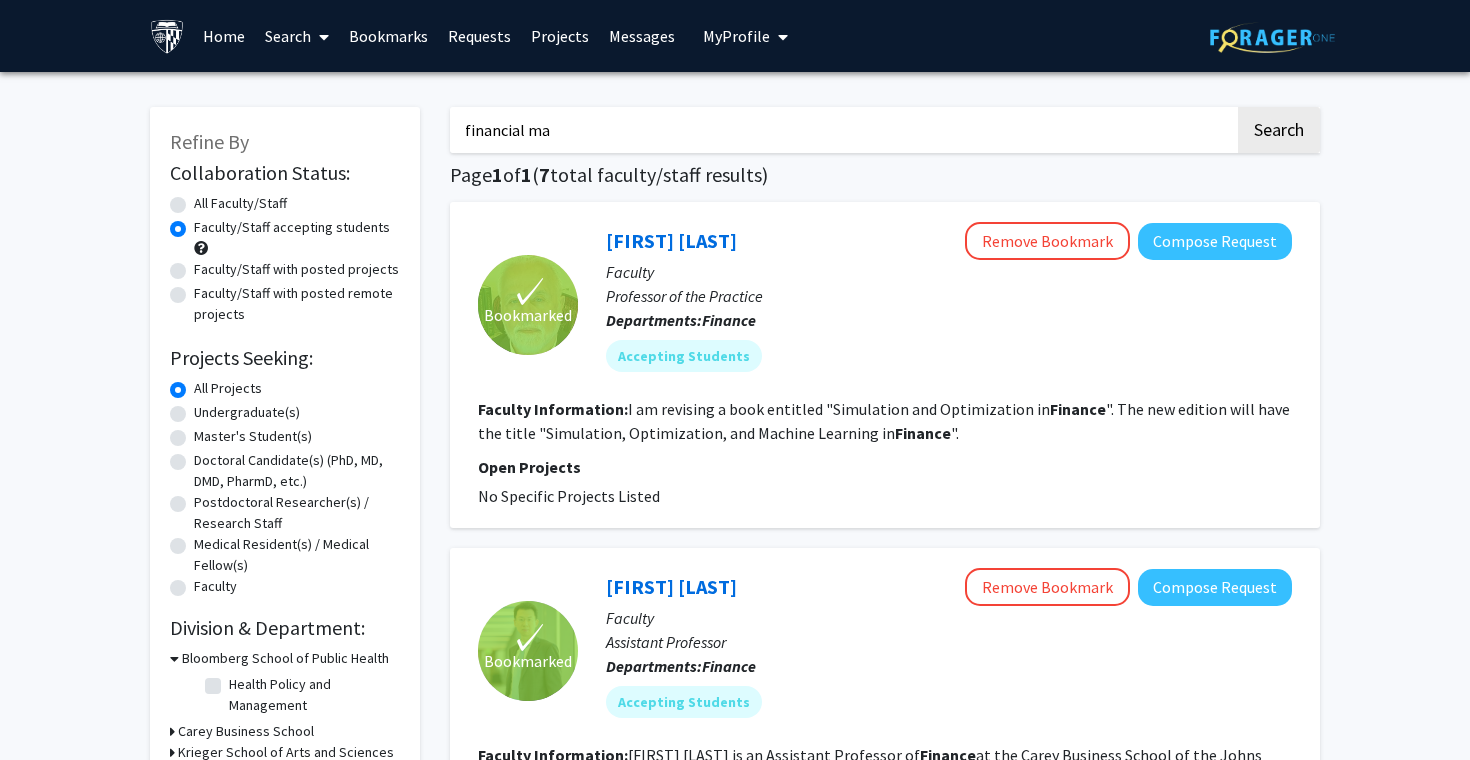 type on "Financial Mathematics" 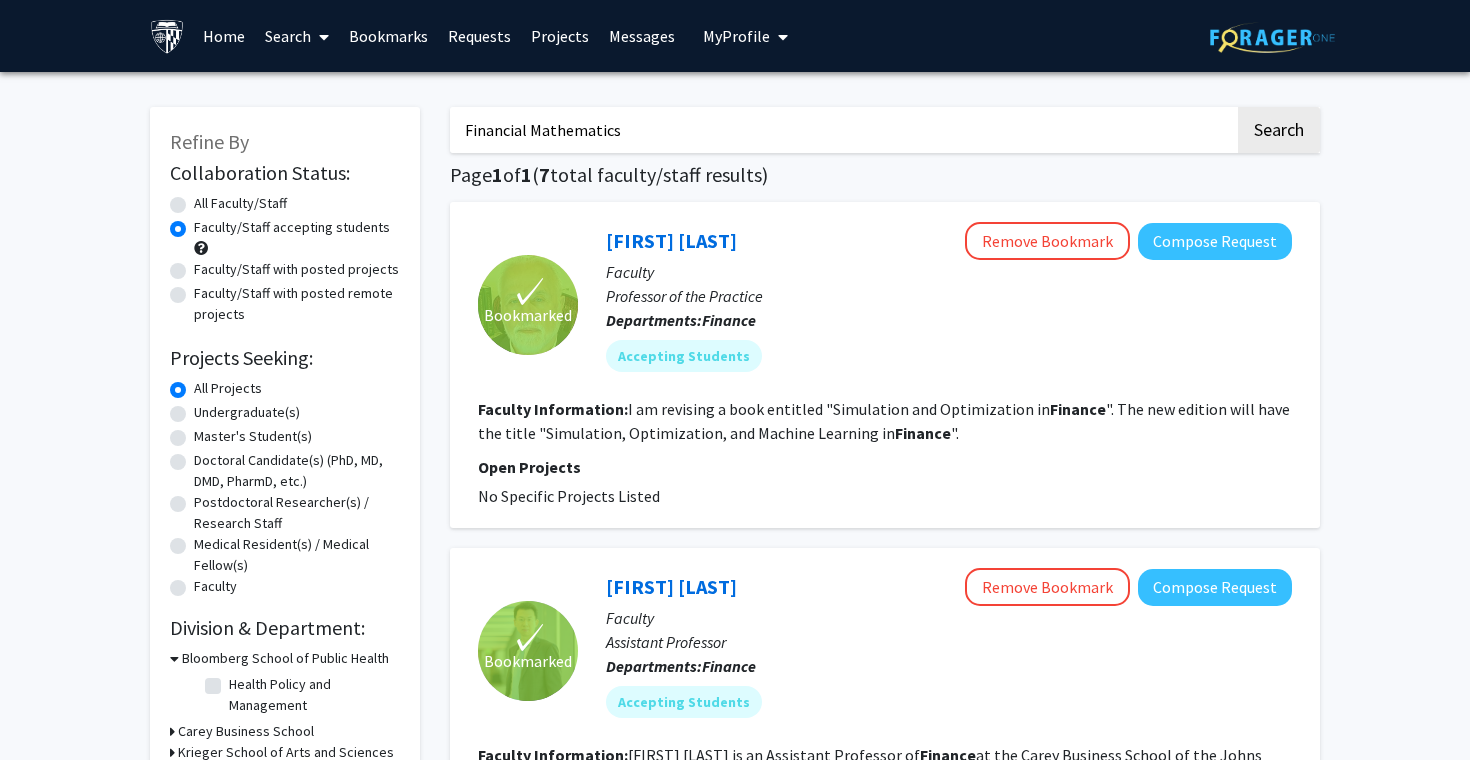 click on "Search" 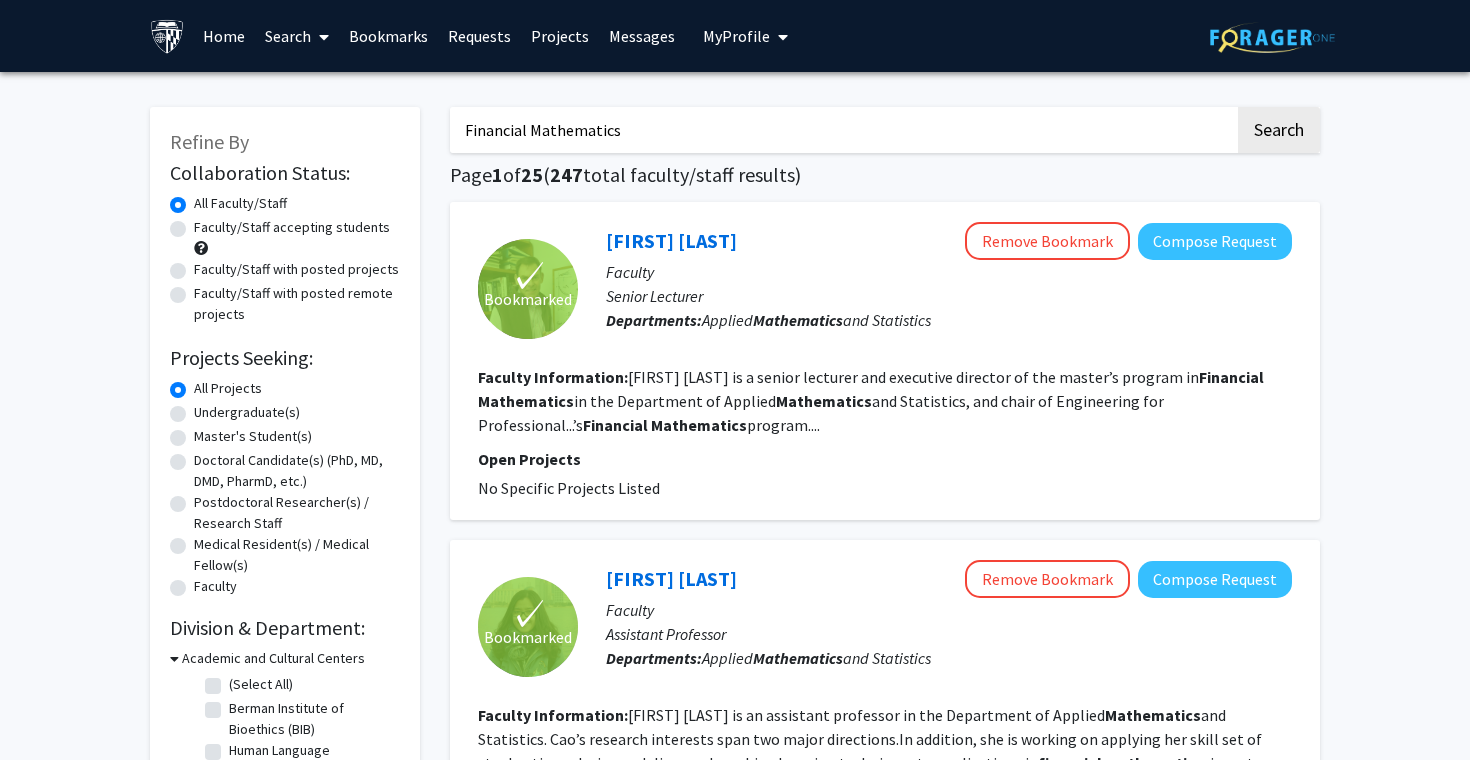 click on "Faculty/Staff accepting students" 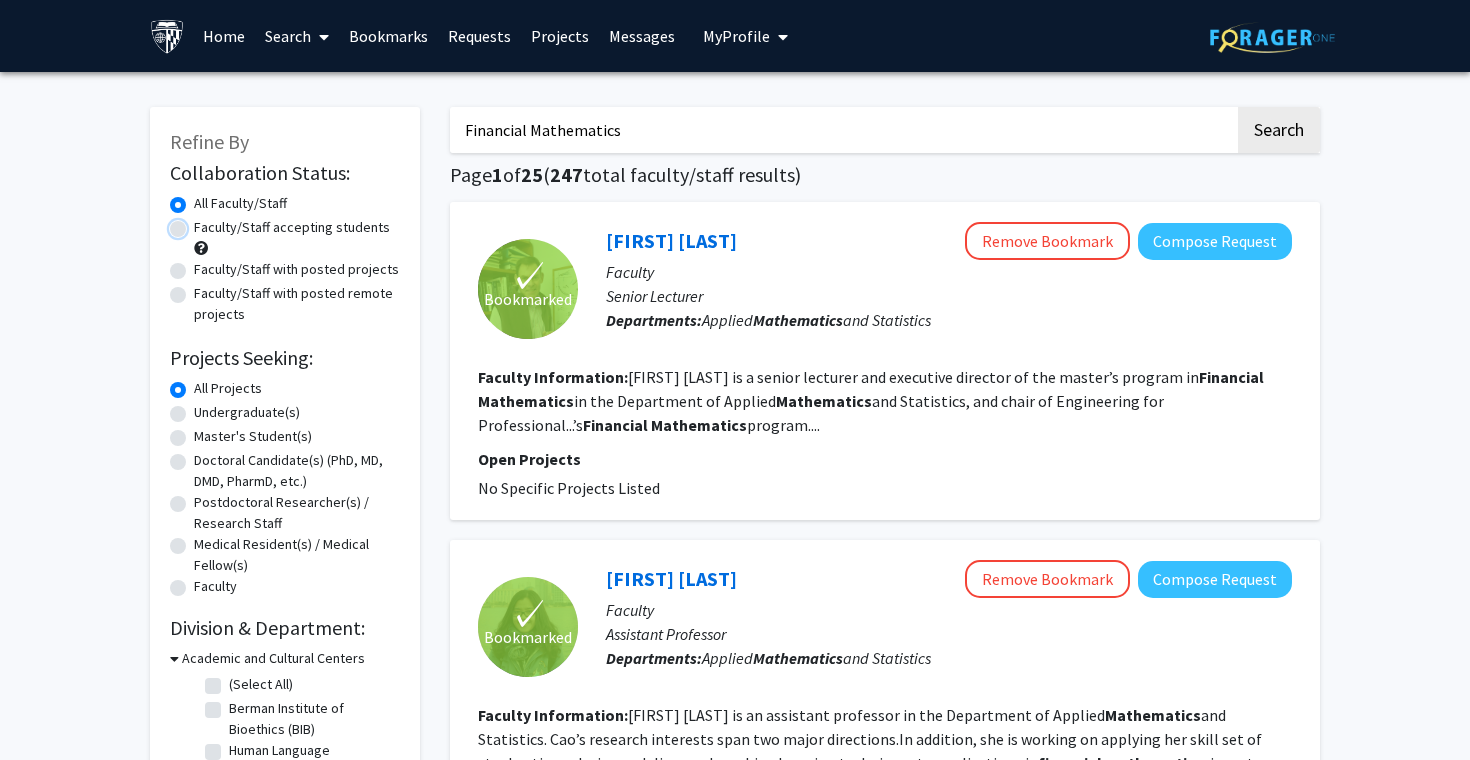 click on "Faculty/Staff accepting students" at bounding box center (200, 223) 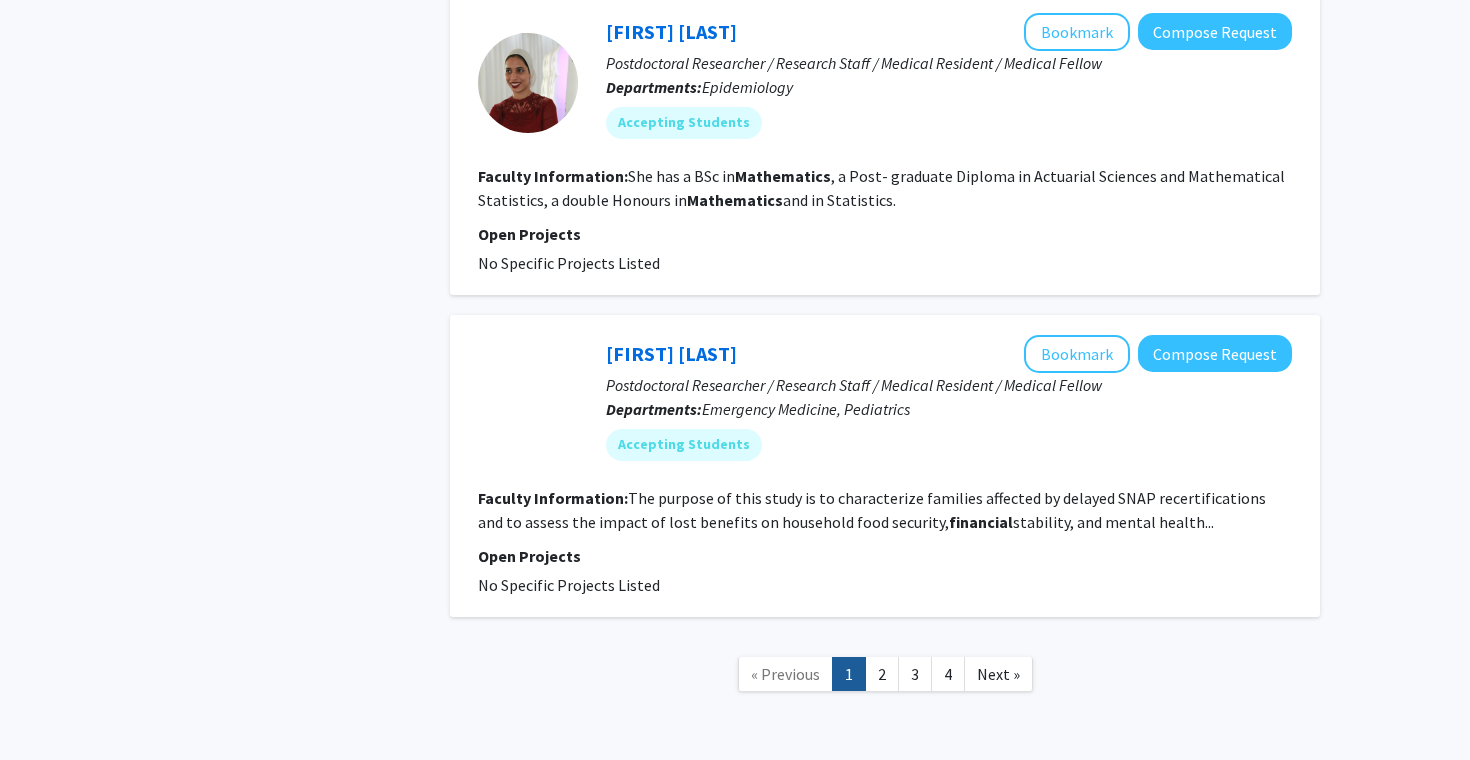 scroll, scrollTop: 3505, scrollLeft: 0, axis: vertical 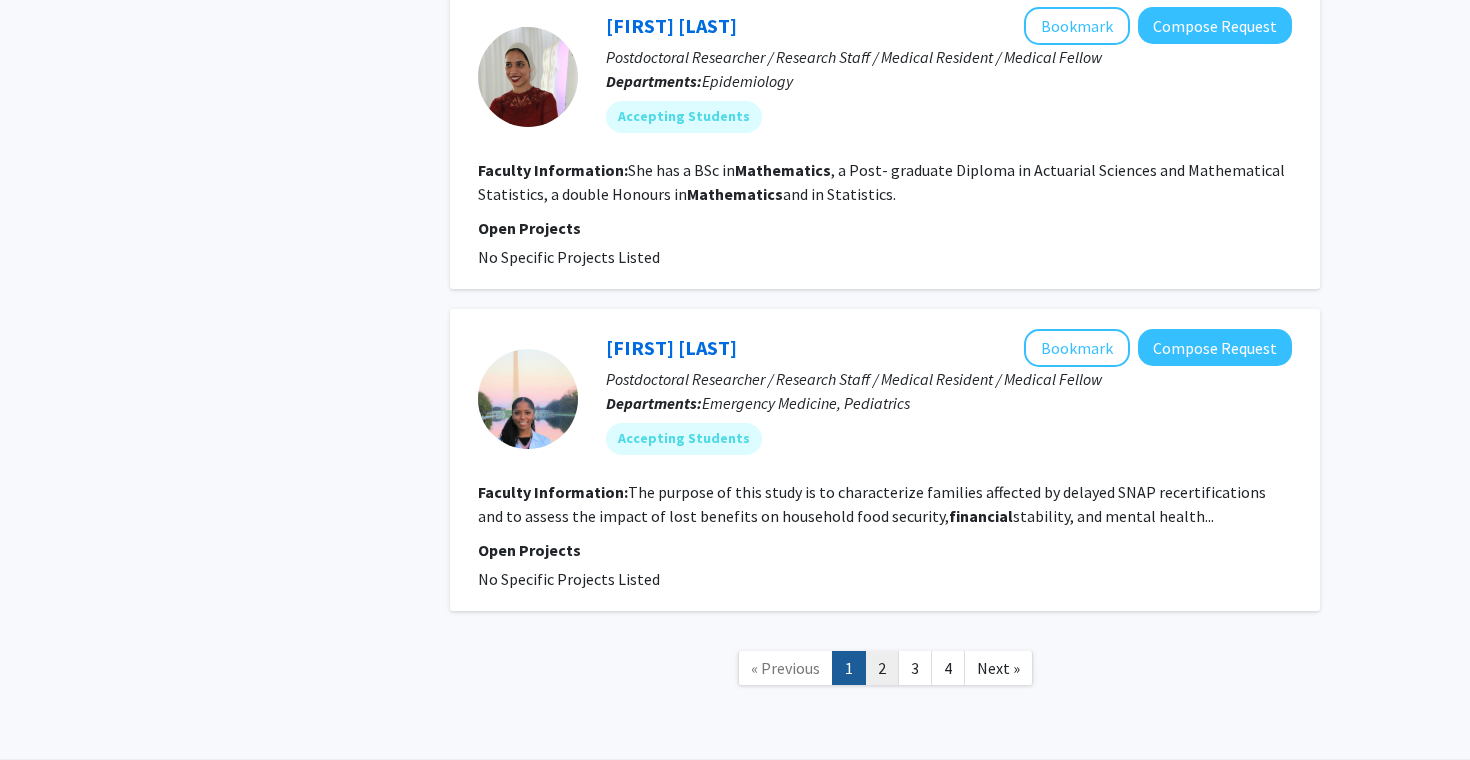 click on "2" 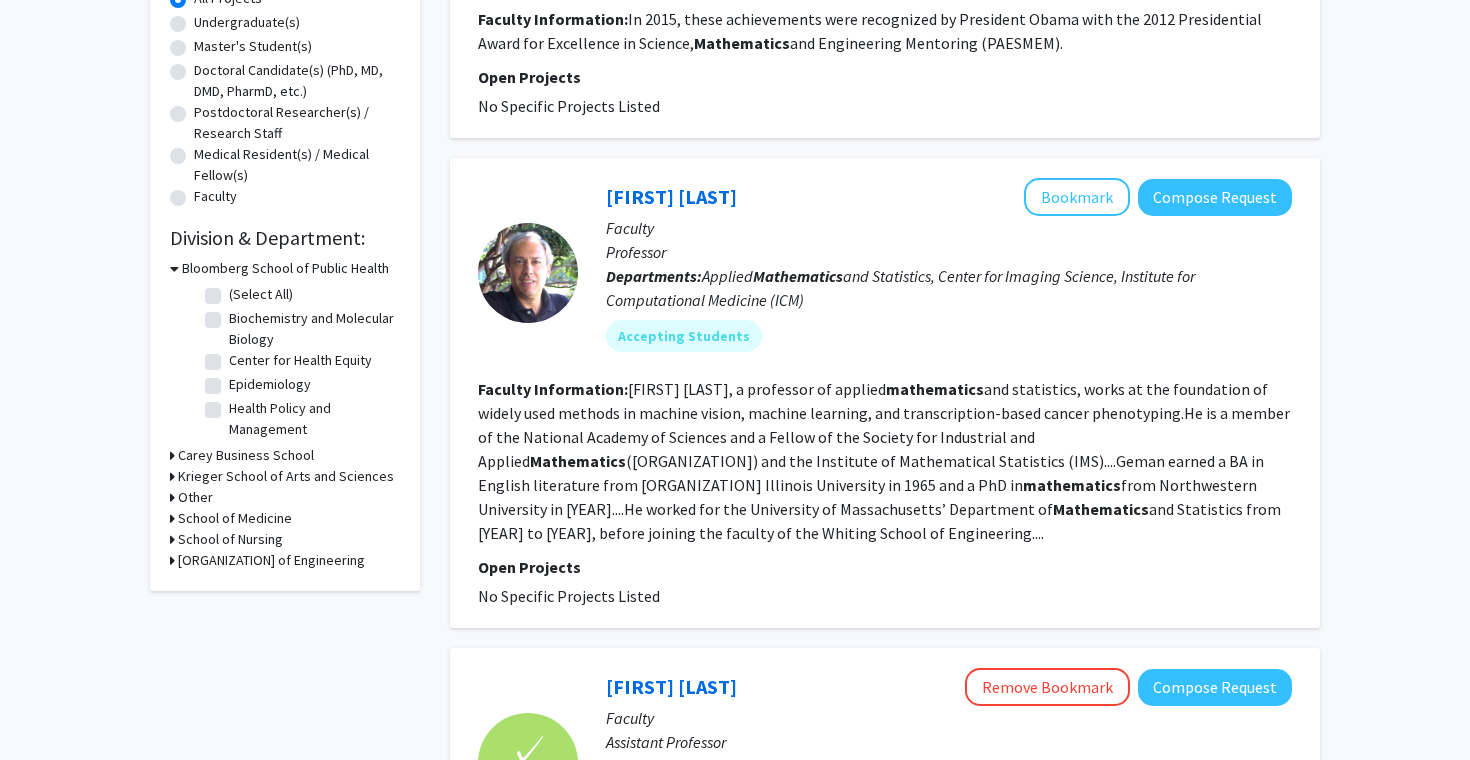 scroll, scrollTop: 0, scrollLeft: 0, axis: both 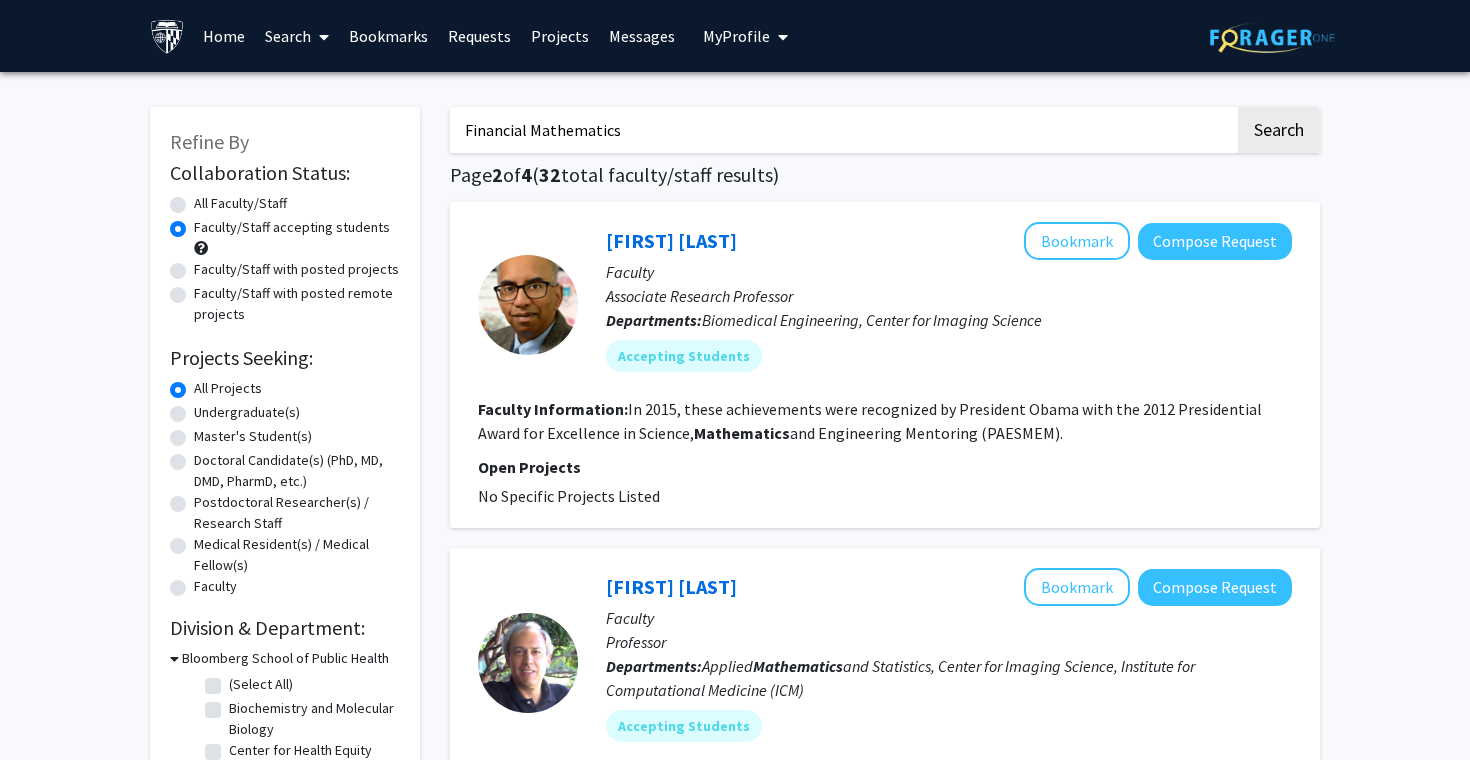 drag, startPoint x: 677, startPoint y: 117, endPoint x: 542, endPoint y: 102, distance: 135.83078 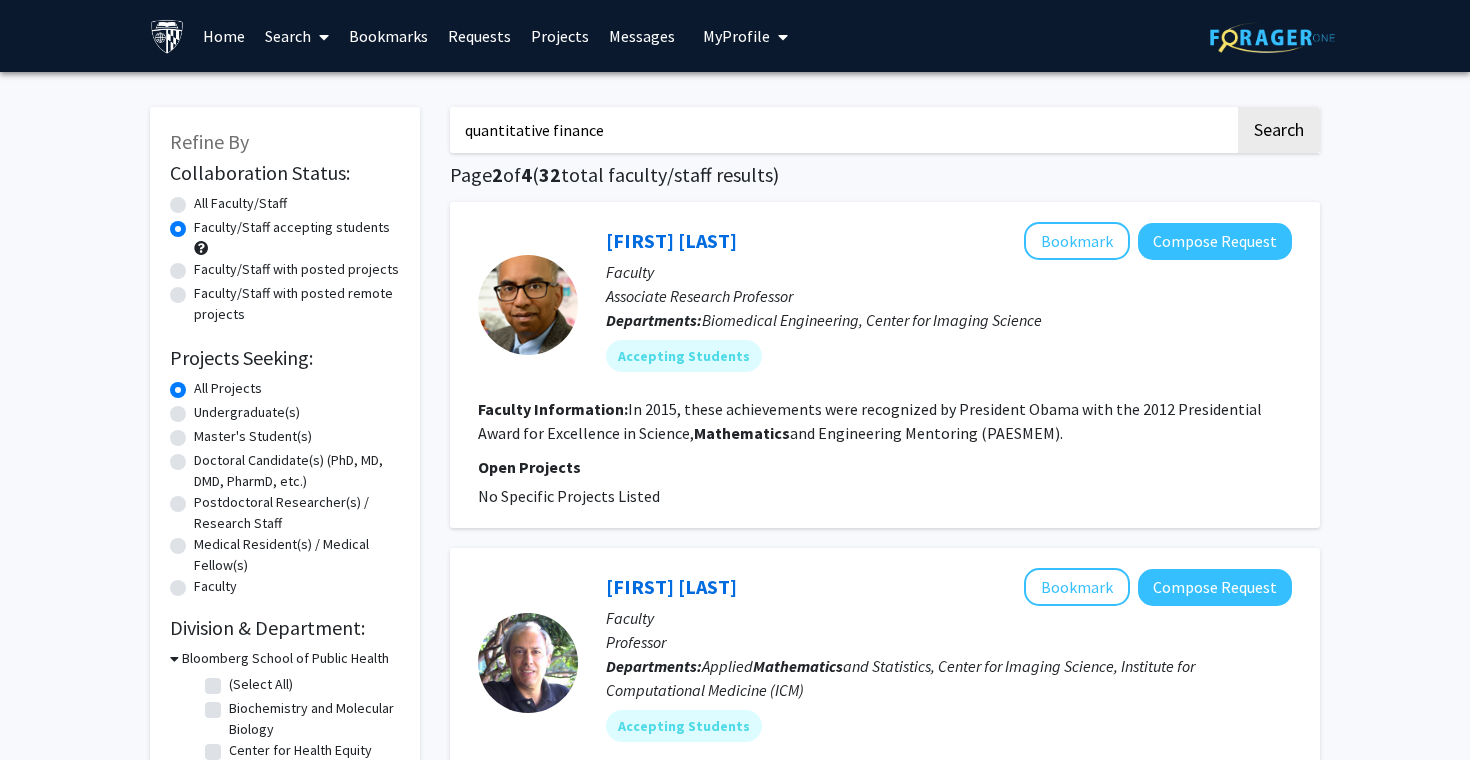 type on "quantitative finance" 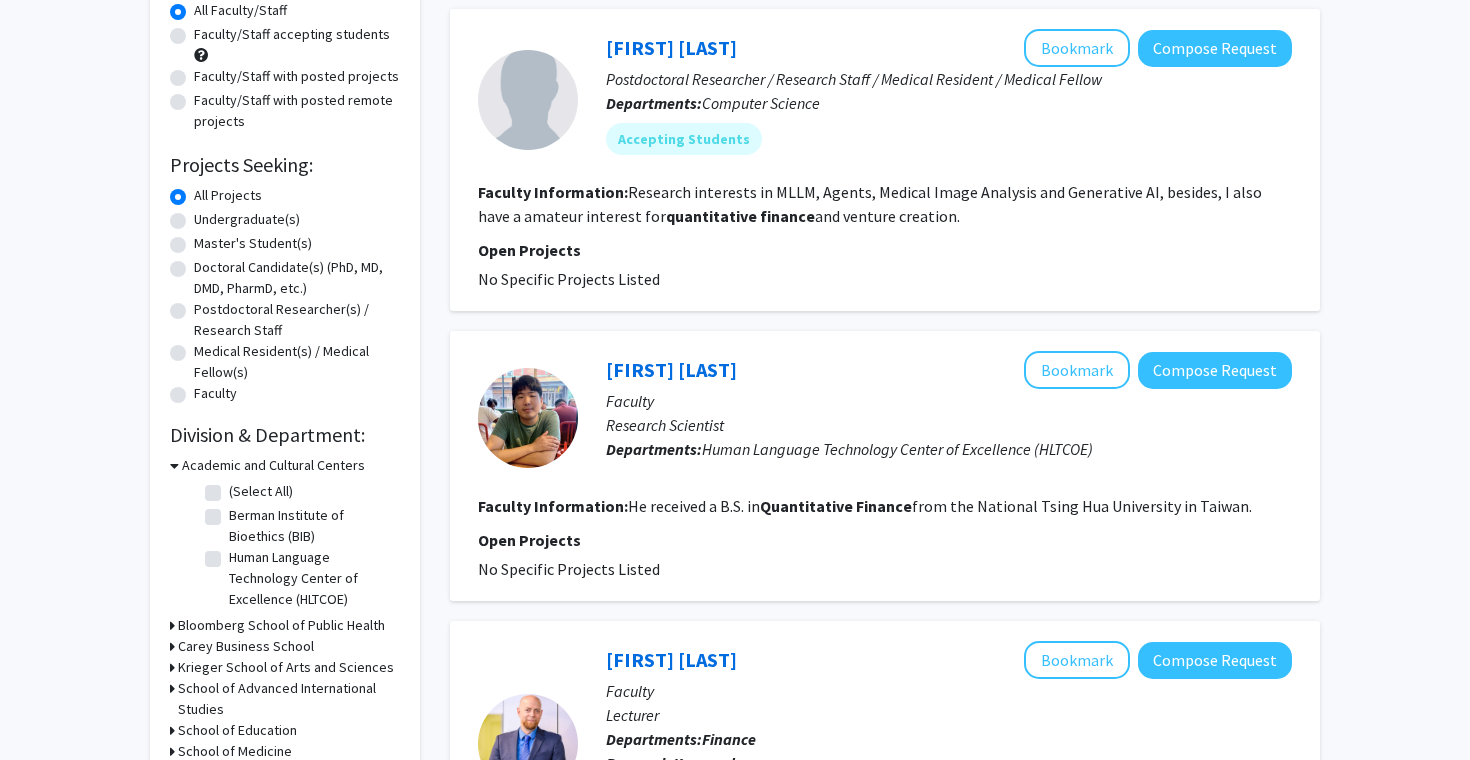 scroll, scrollTop: 167, scrollLeft: 0, axis: vertical 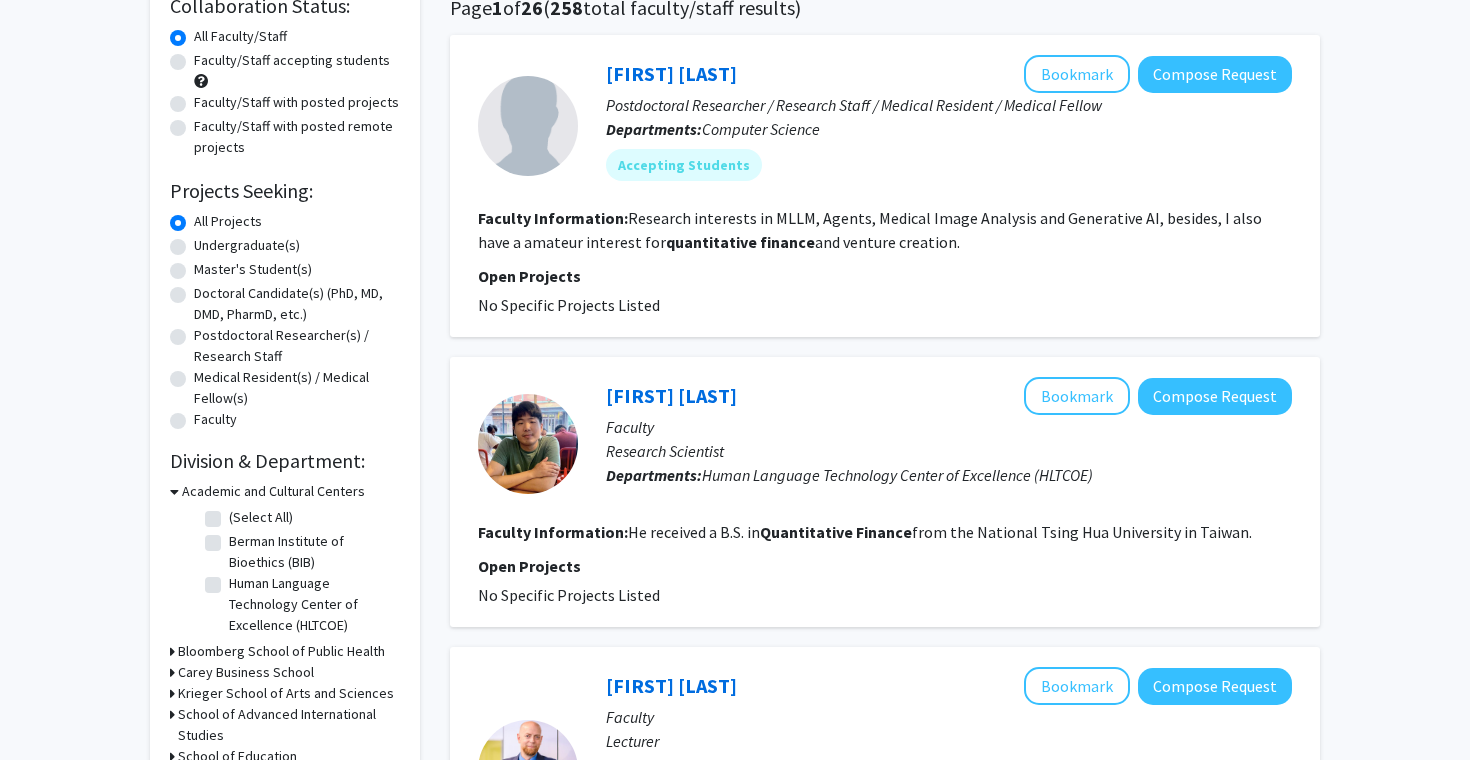 click on "Faculty/Staff accepting students" 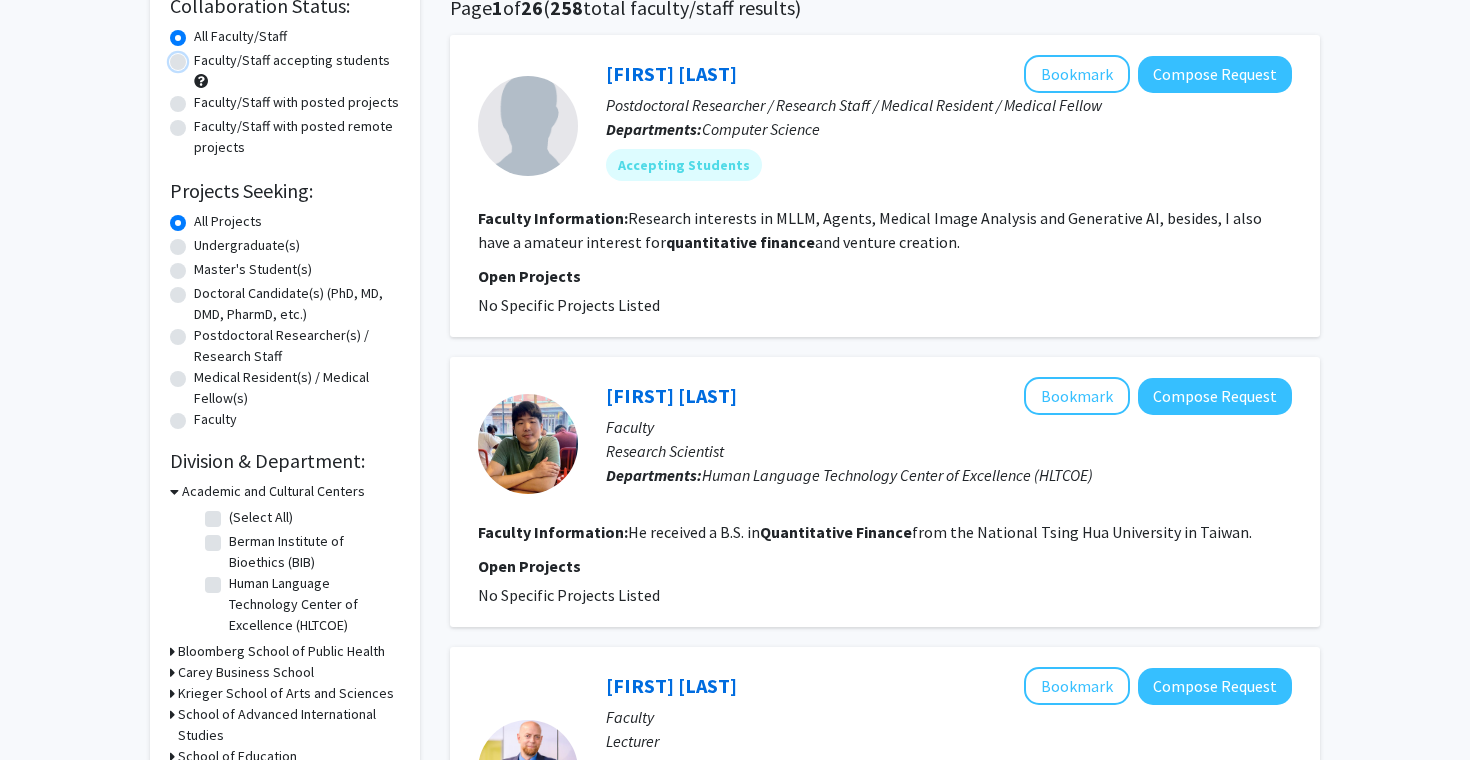 click on "Faculty/Staff accepting students" at bounding box center [200, 56] 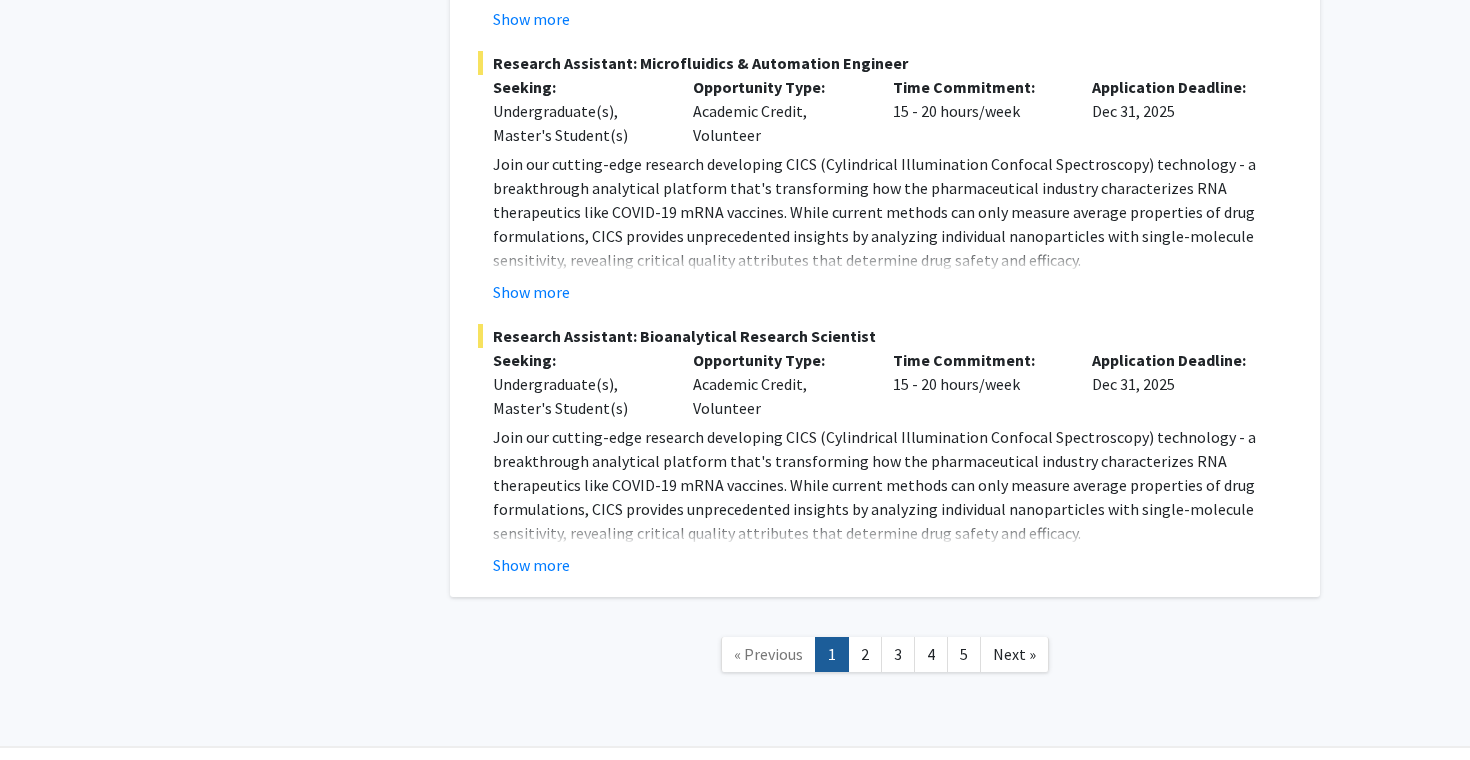 scroll, scrollTop: 4267, scrollLeft: 0, axis: vertical 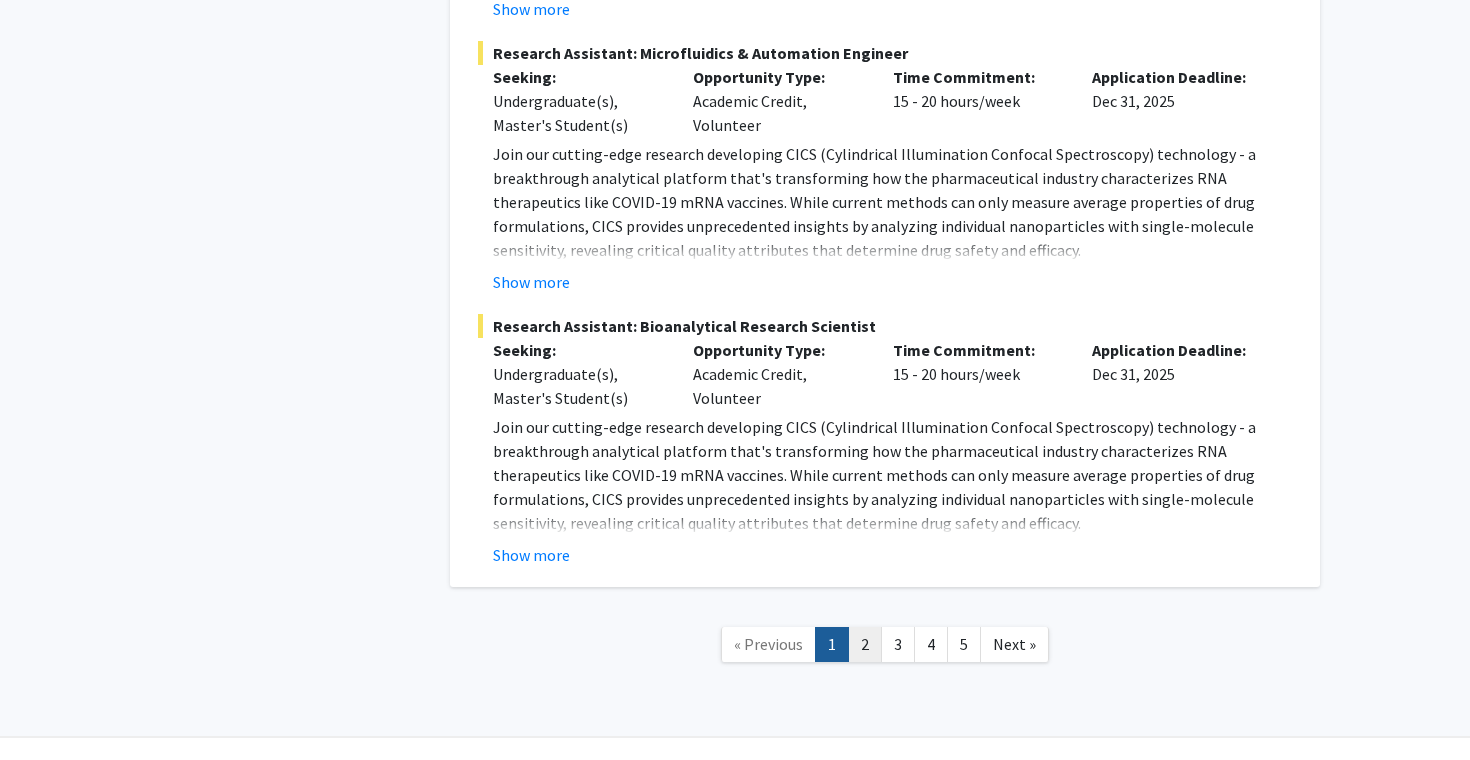 click on "2" 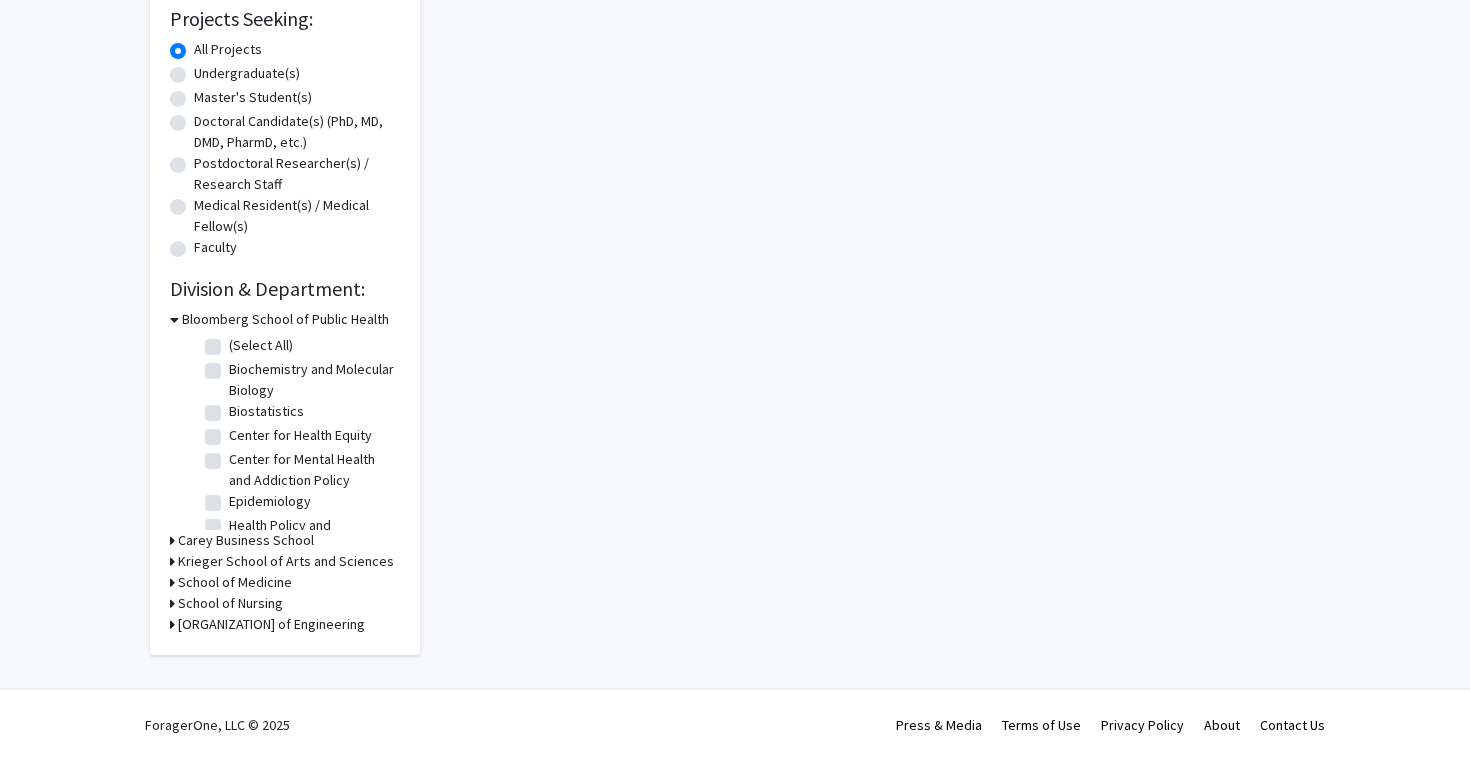 scroll, scrollTop: 0, scrollLeft: 0, axis: both 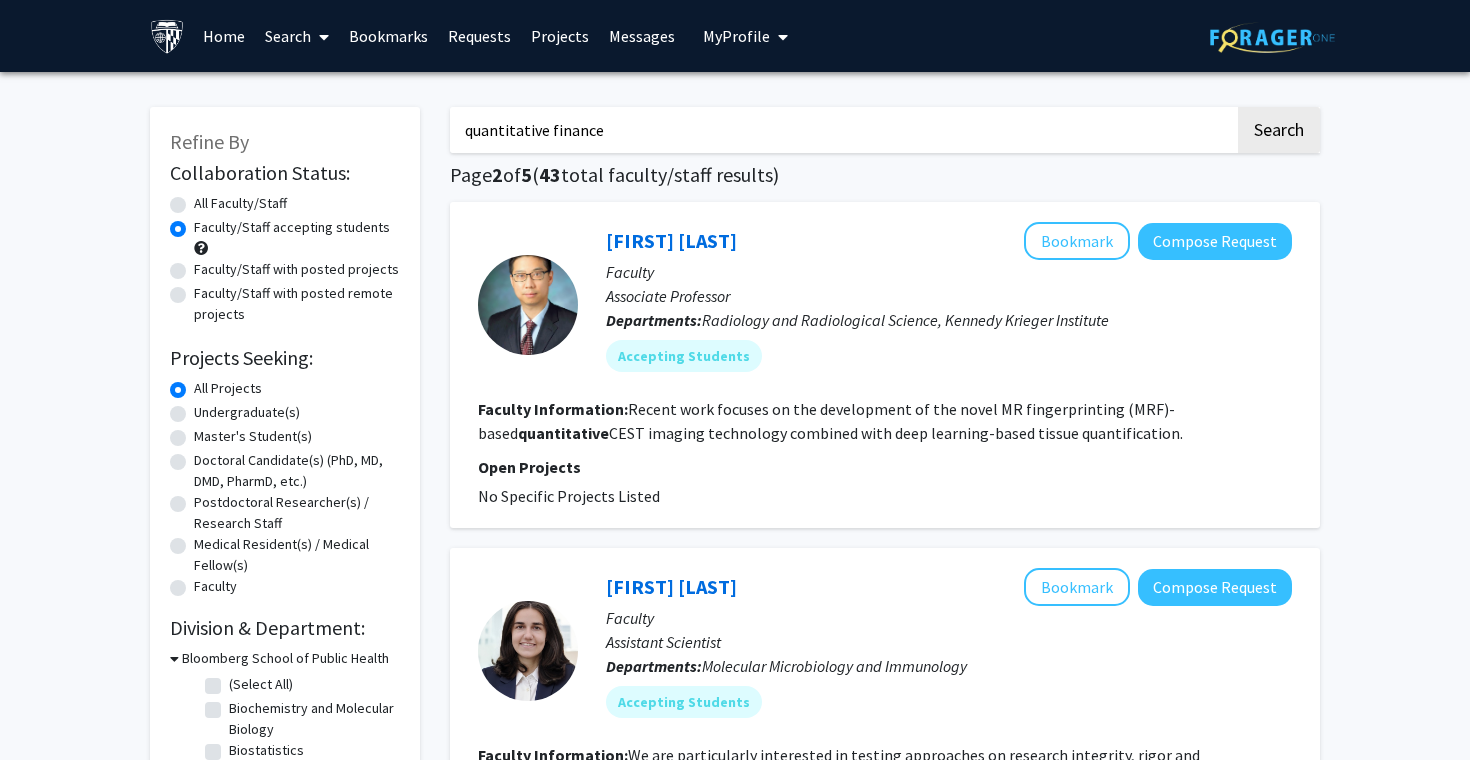 drag, startPoint x: 625, startPoint y: 137, endPoint x: 446, endPoint y: 122, distance: 179.6274 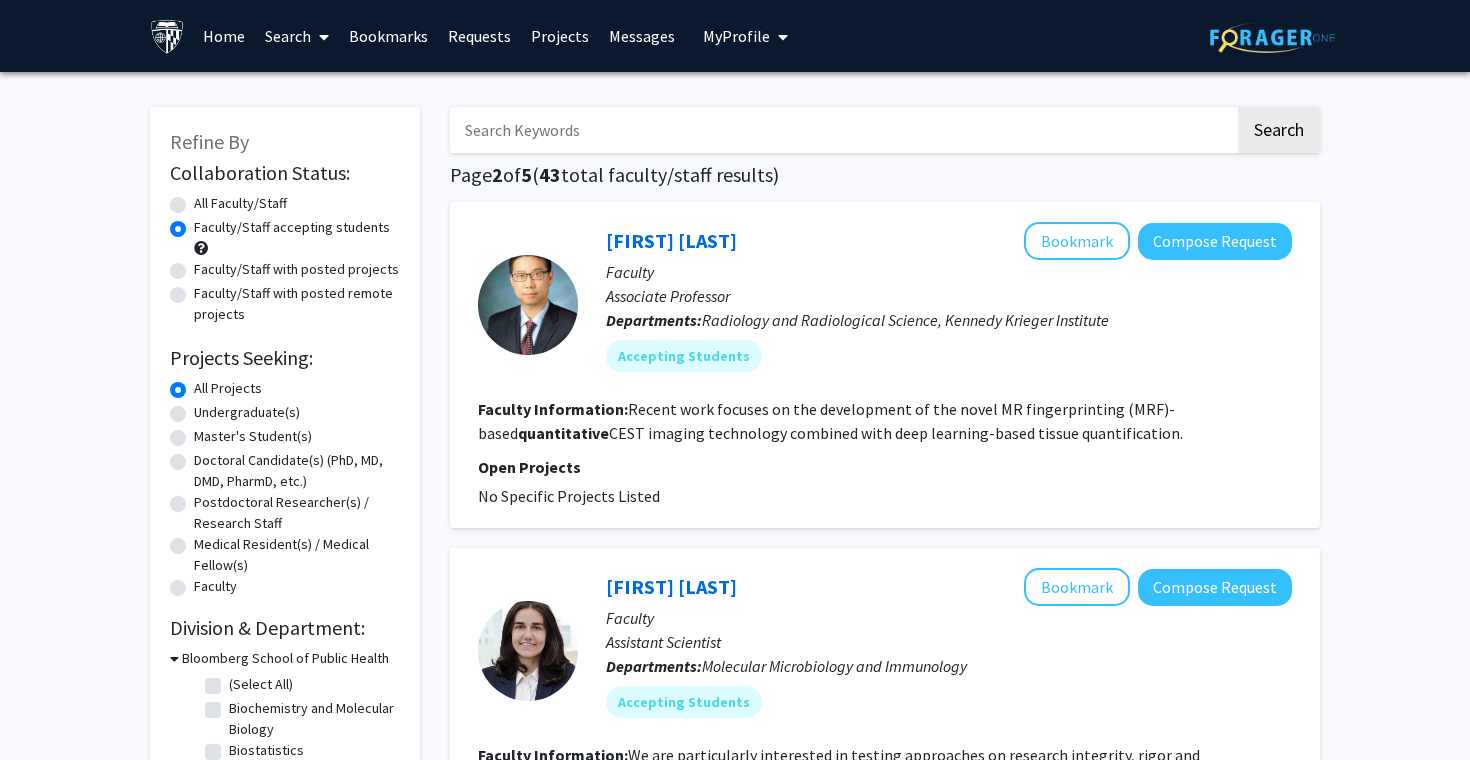 type on "c" 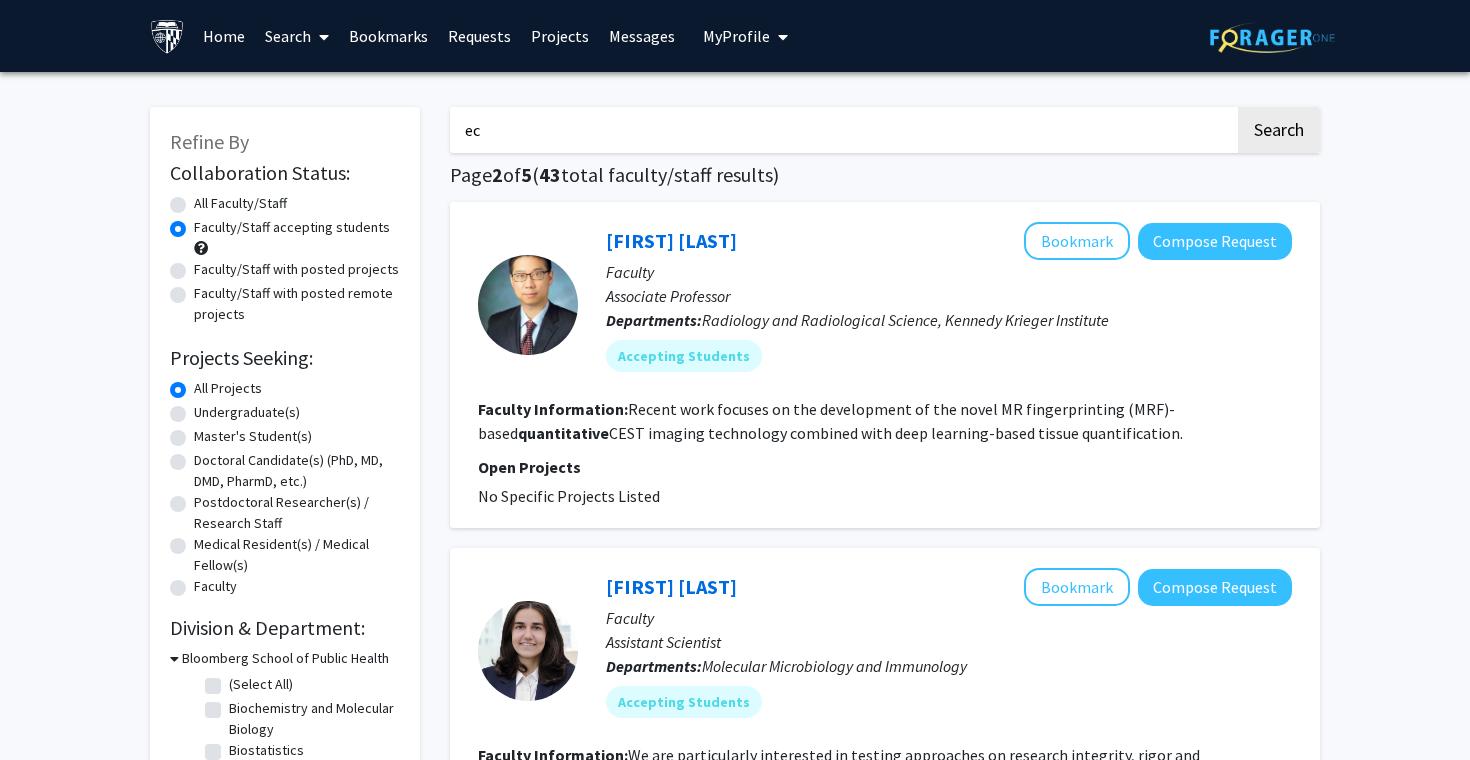 type on "e" 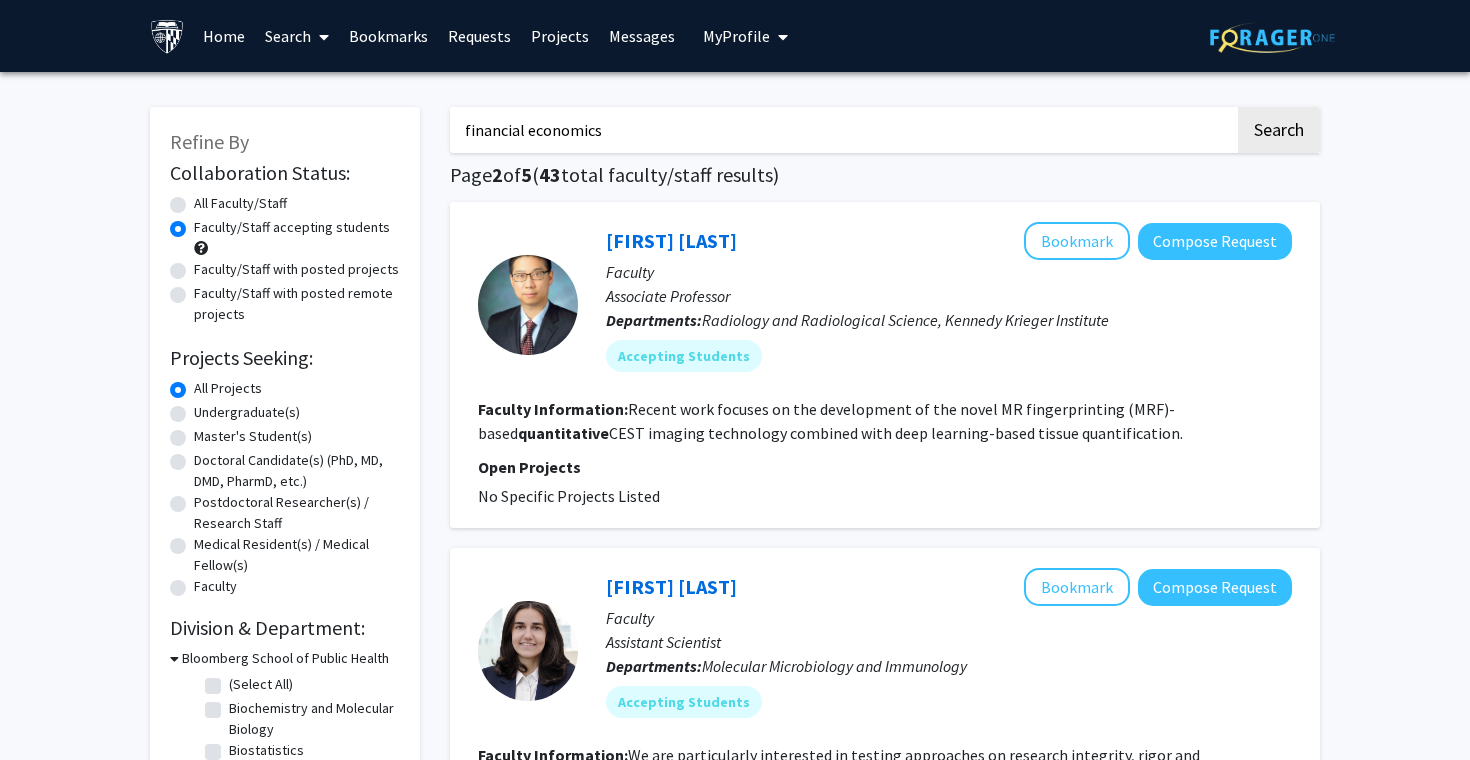 type on "financial economics" 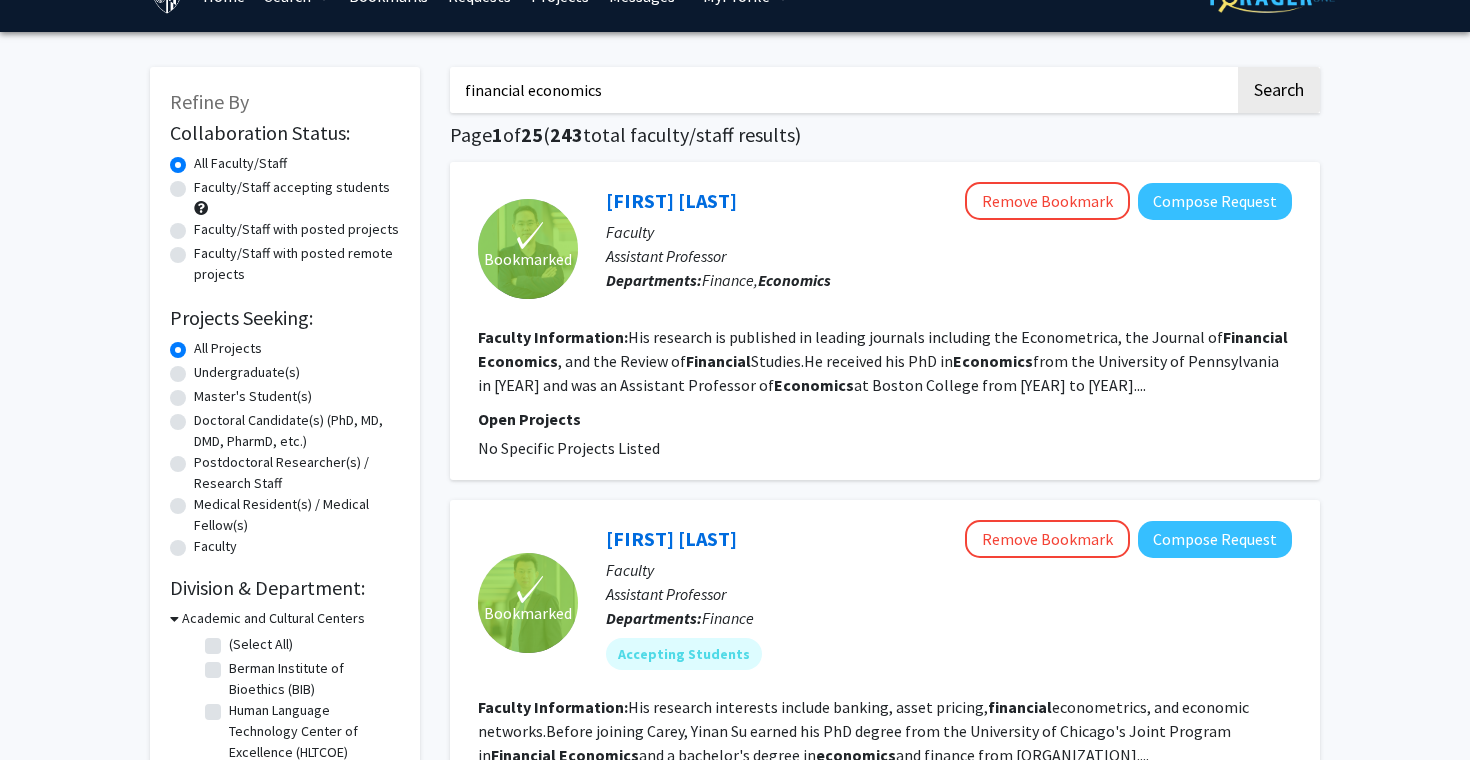 scroll, scrollTop: 37, scrollLeft: 0, axis: vertical 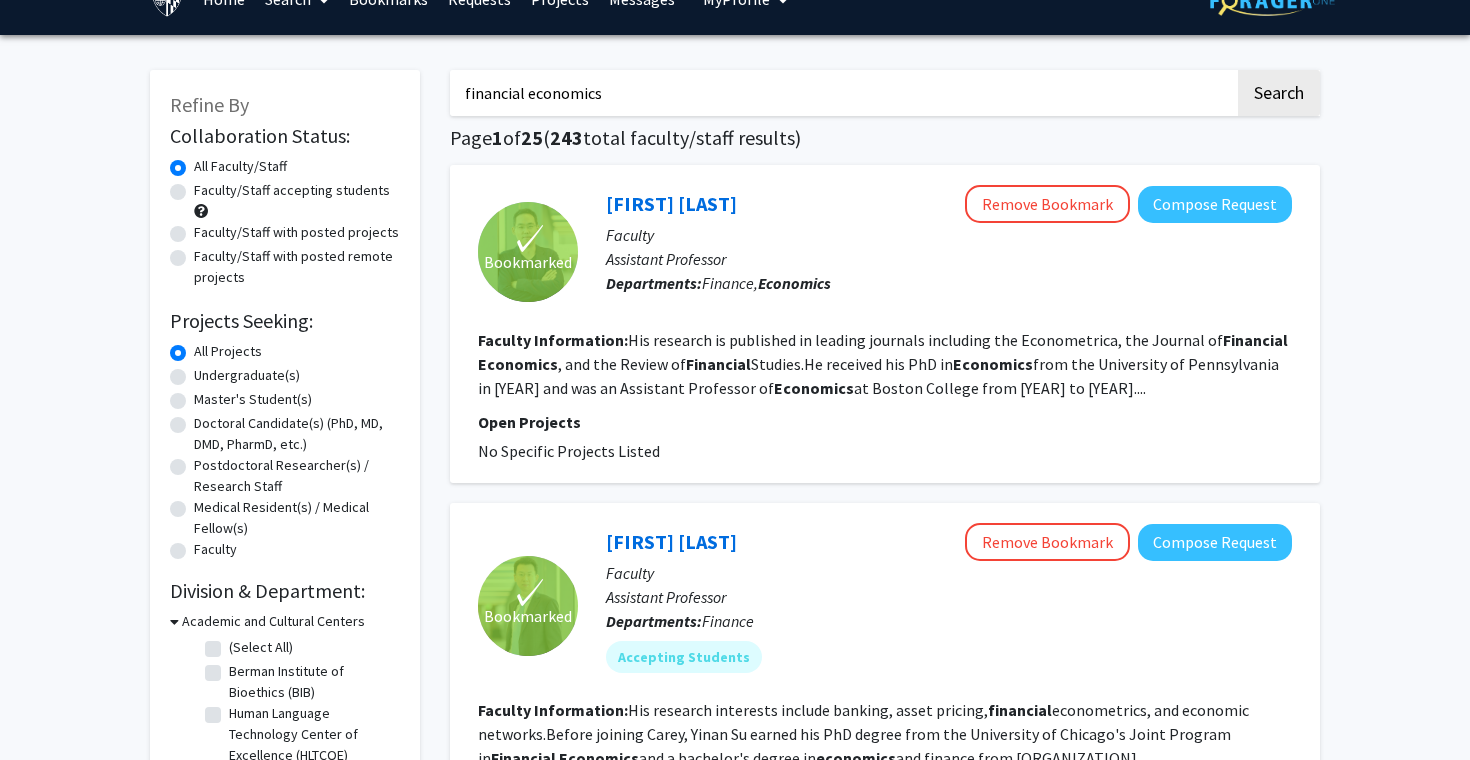 click on "Faculty/Staff accepting students" 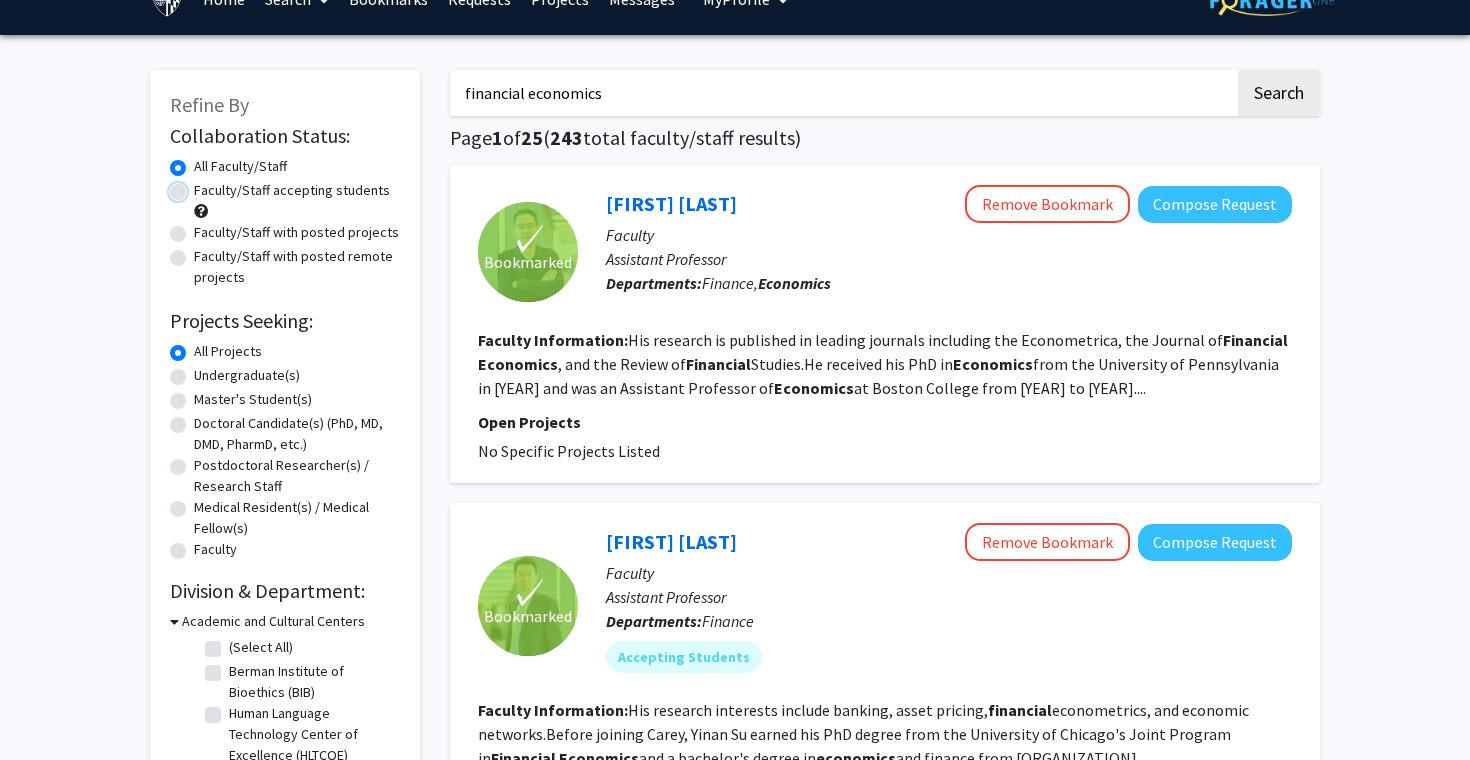 click on "Faculty/Staff accepting students" at bounding box center (200, 186) 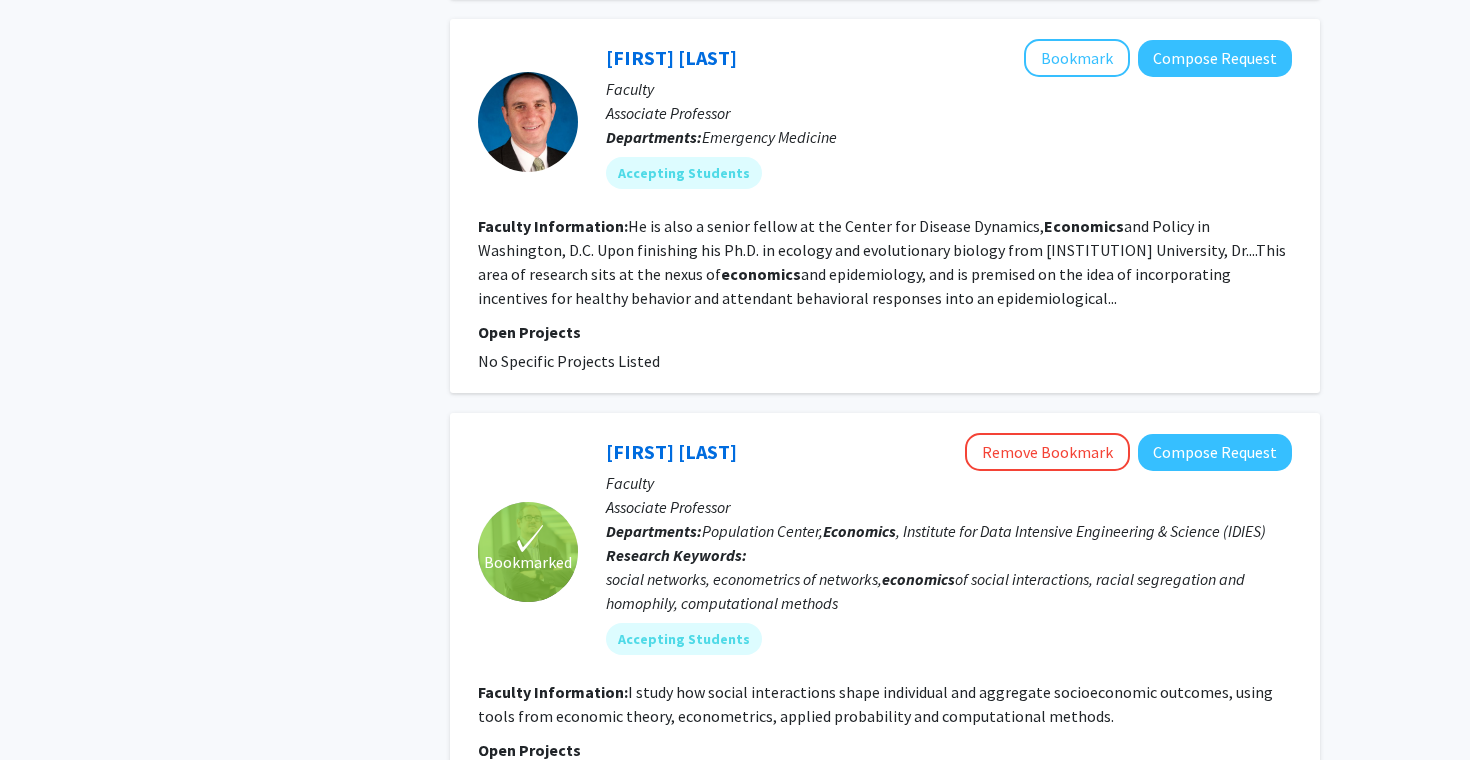 scroll, scrollTop: 3636, scrollLeft: 0, axis: vertical 